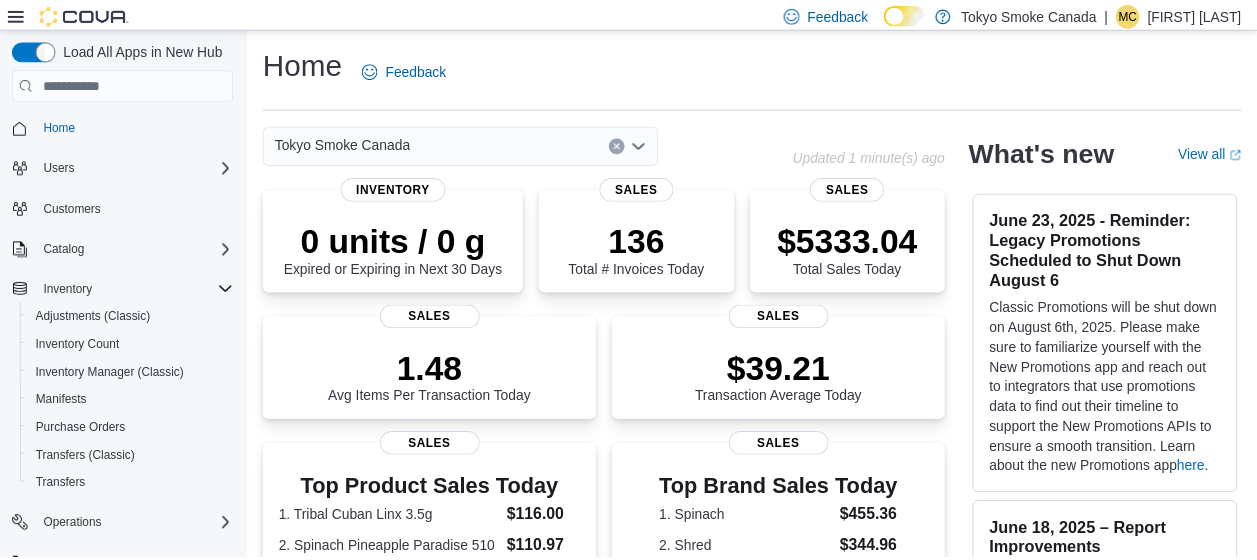 scroll, scrollTop: 0, scrollLeft: 0, axis: both 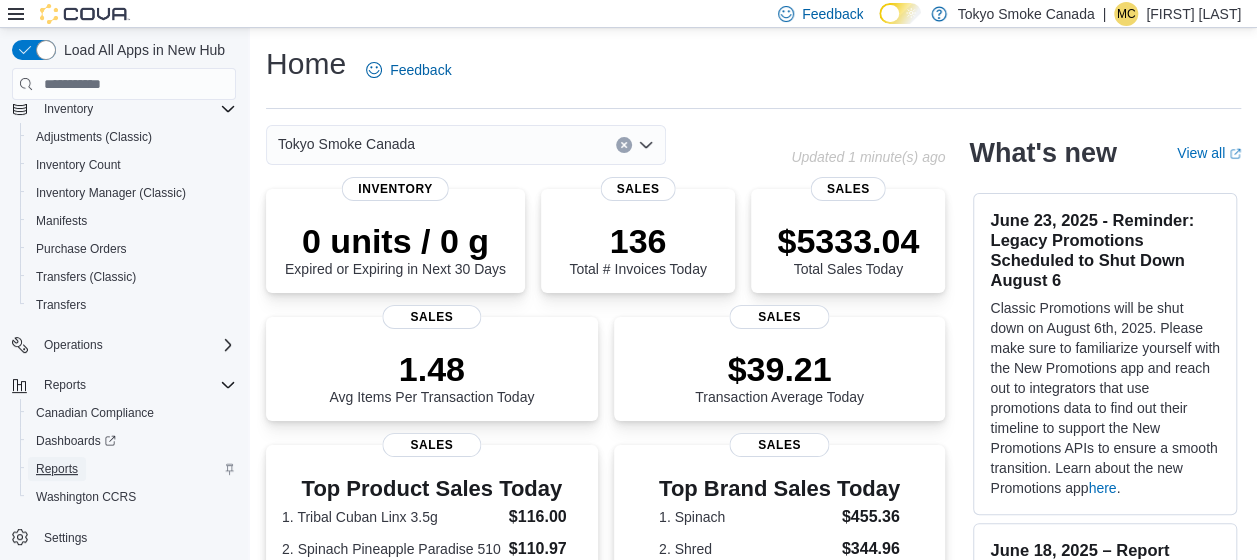 click on "Reports" at bounding box center [57, 469] 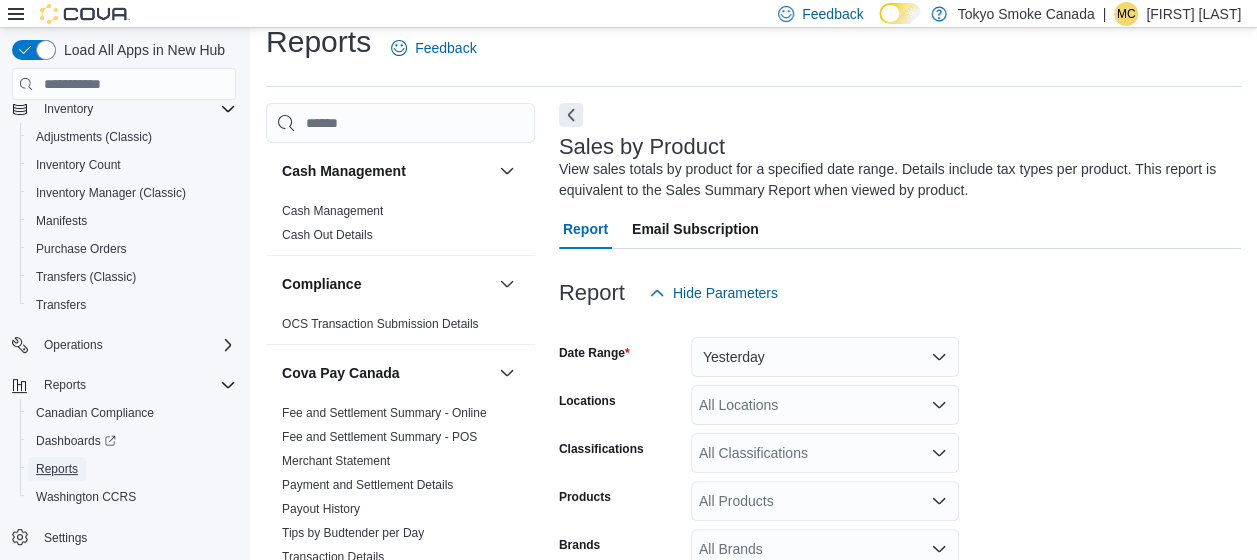 scroll, scrollTop: 67, scrollLeft: 0, axis: vertical 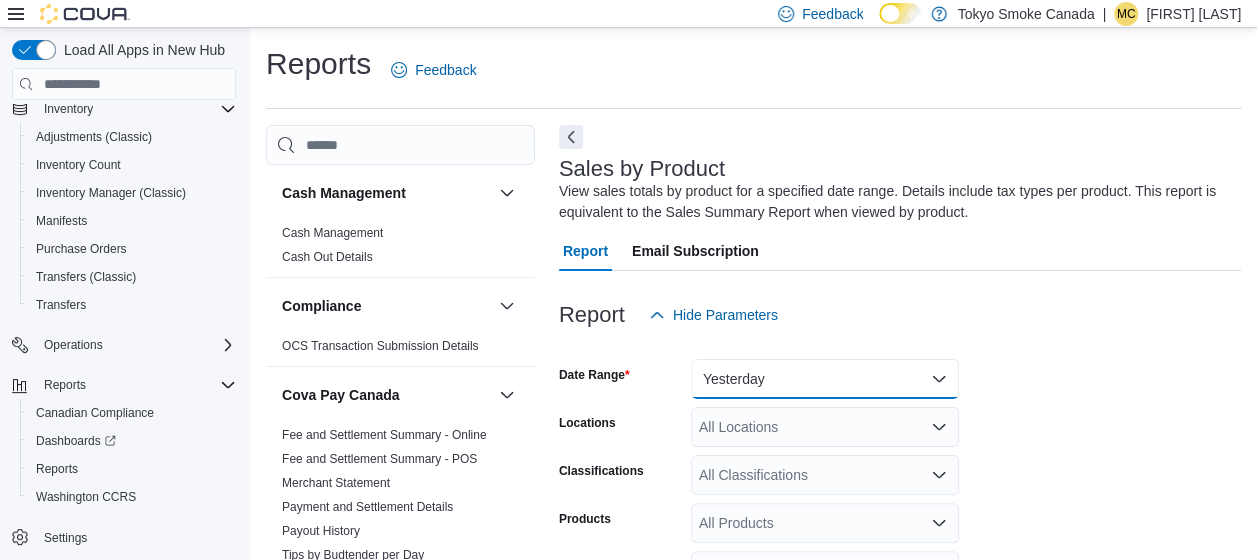 click on "Yesterday" at bounding box center [825, 379] 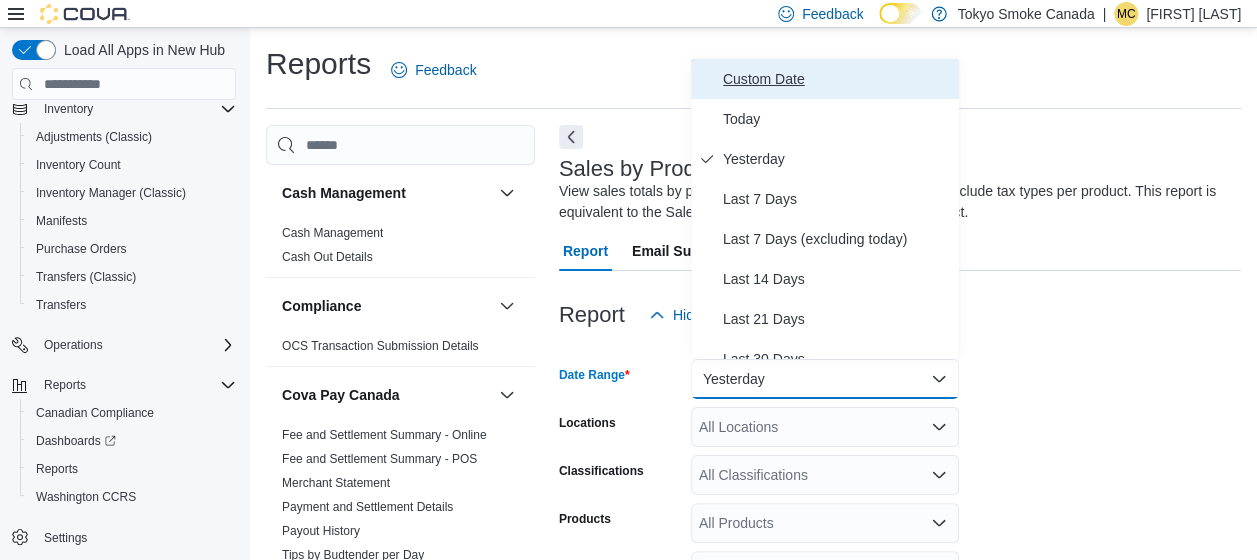 click on "Custom Date" at bounding box center (837, 79) 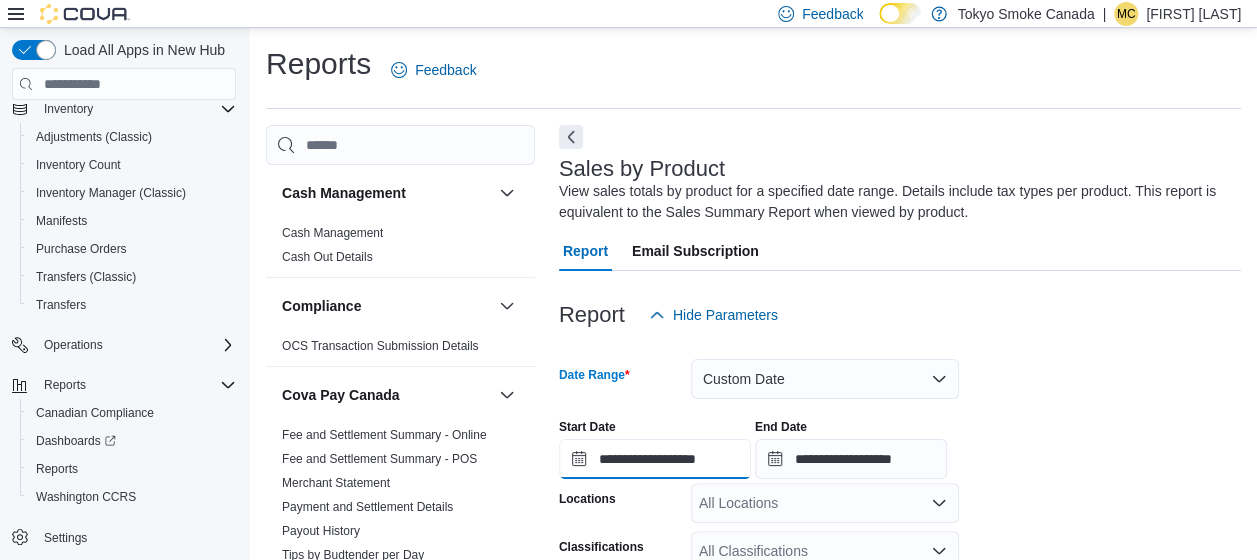 click on "**********" at bounding box center (655, 459) 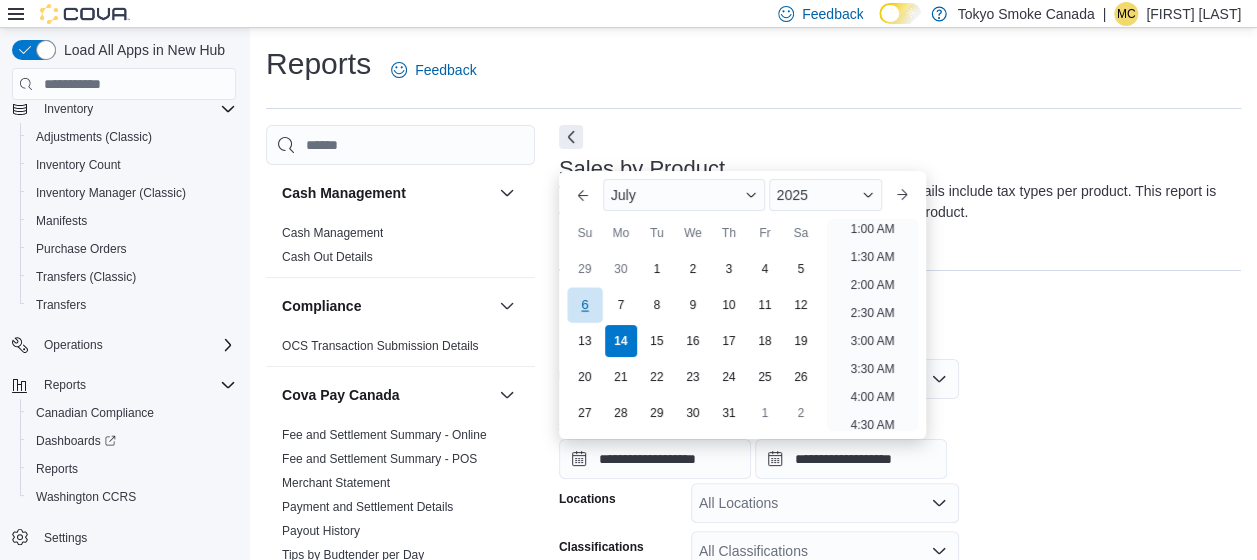 click on "6" at bounding box center (584, 304) 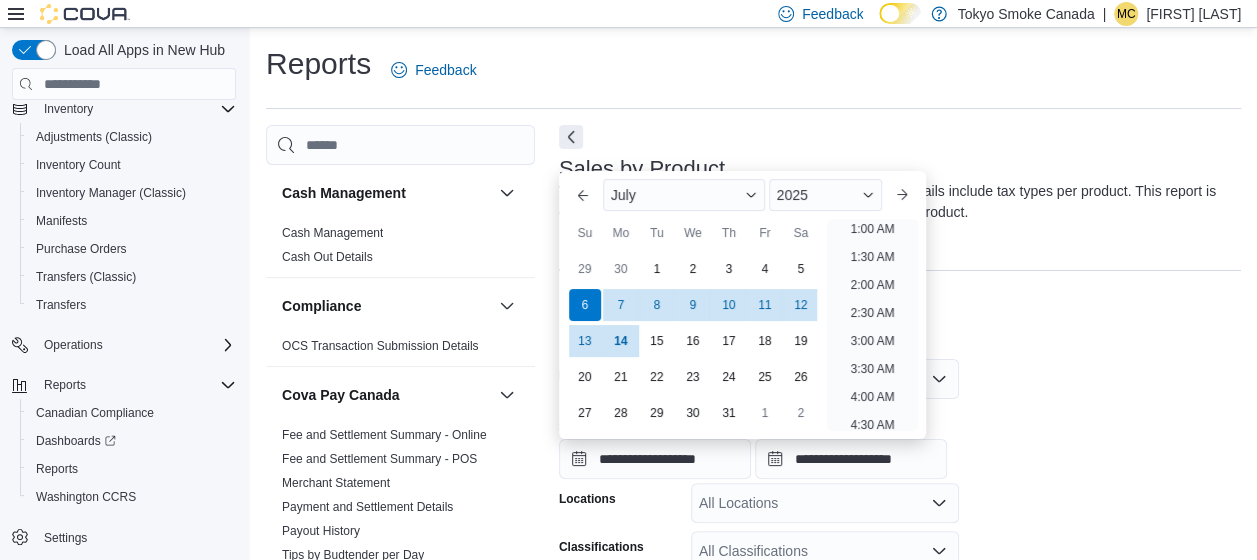 scroll, scrollTop: 4, scrollLeft: 0, axis: vertical 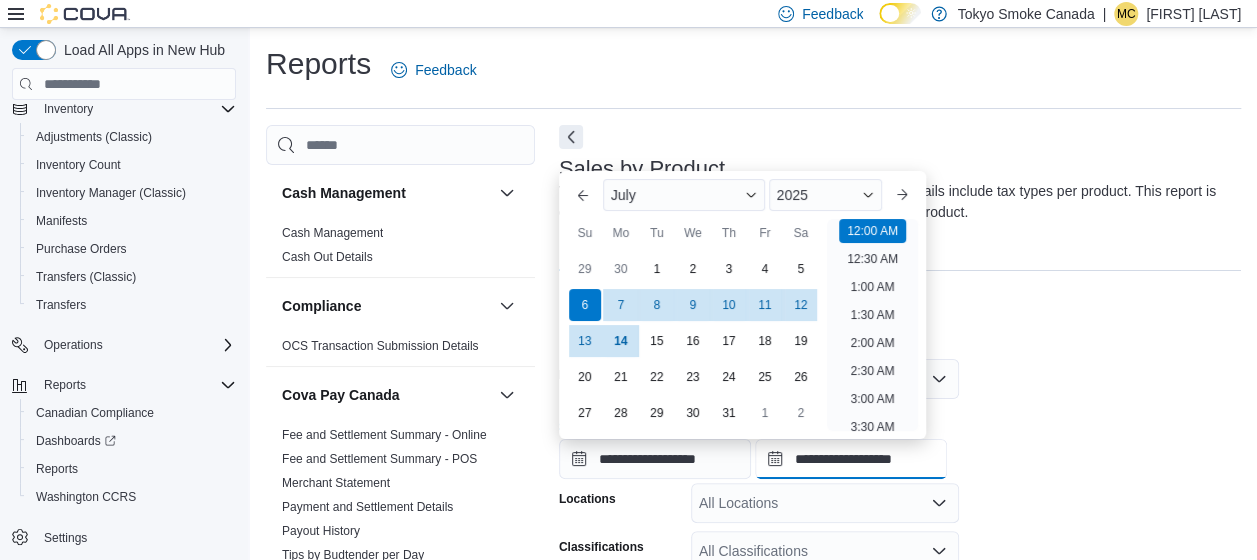 click on "**********" at bounding box center (851, 459) 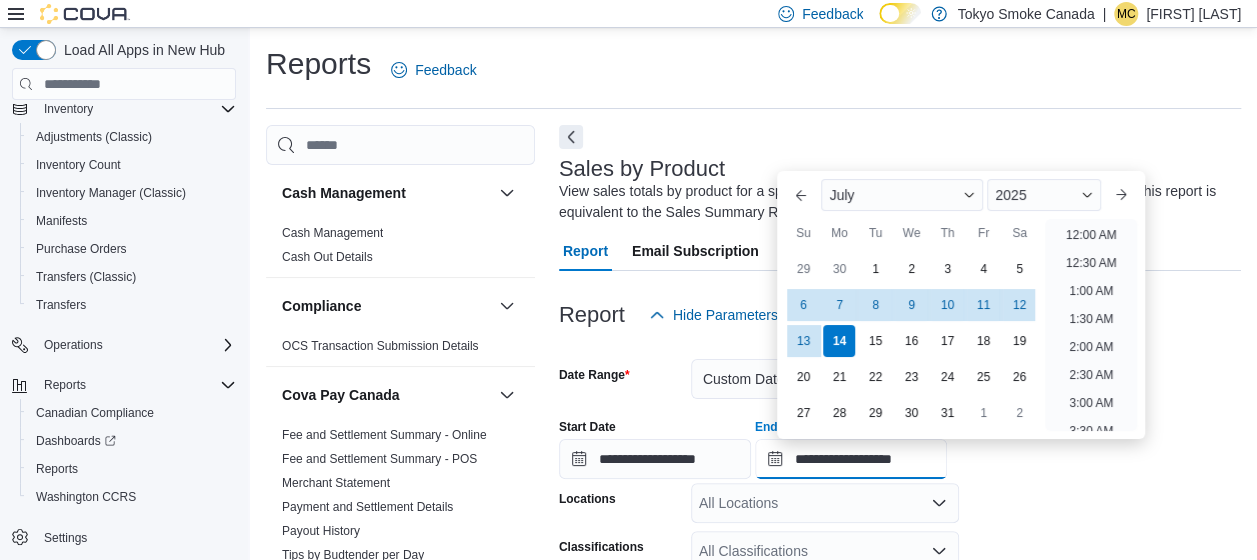 scroll, scrollTop: 1136, scrollLeft: 0, axis: vertical 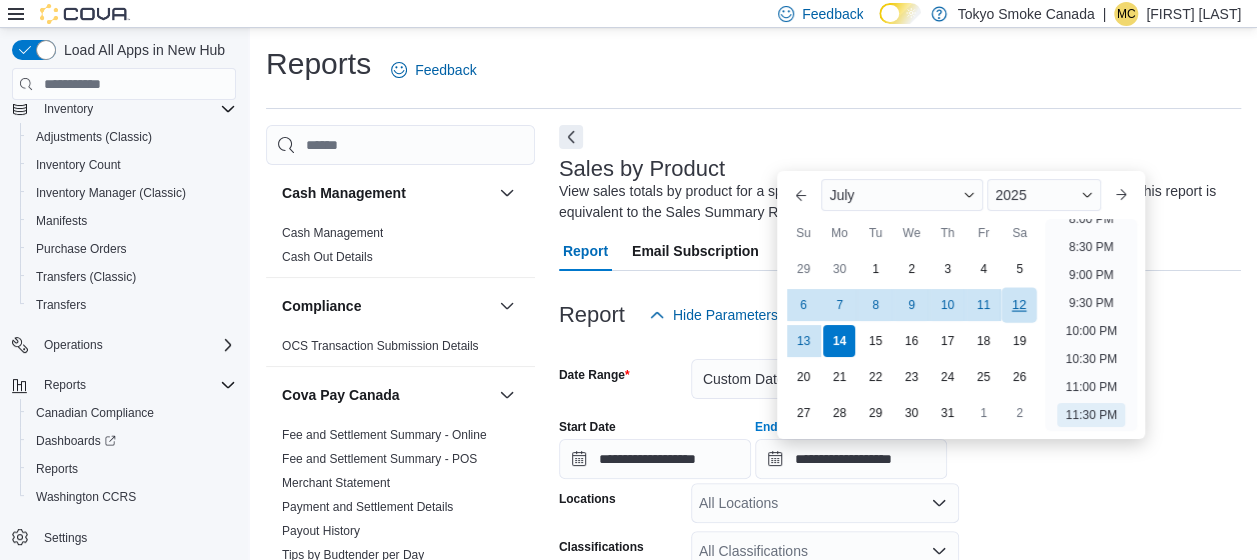click on "12" at bounding box center [1019, 304] 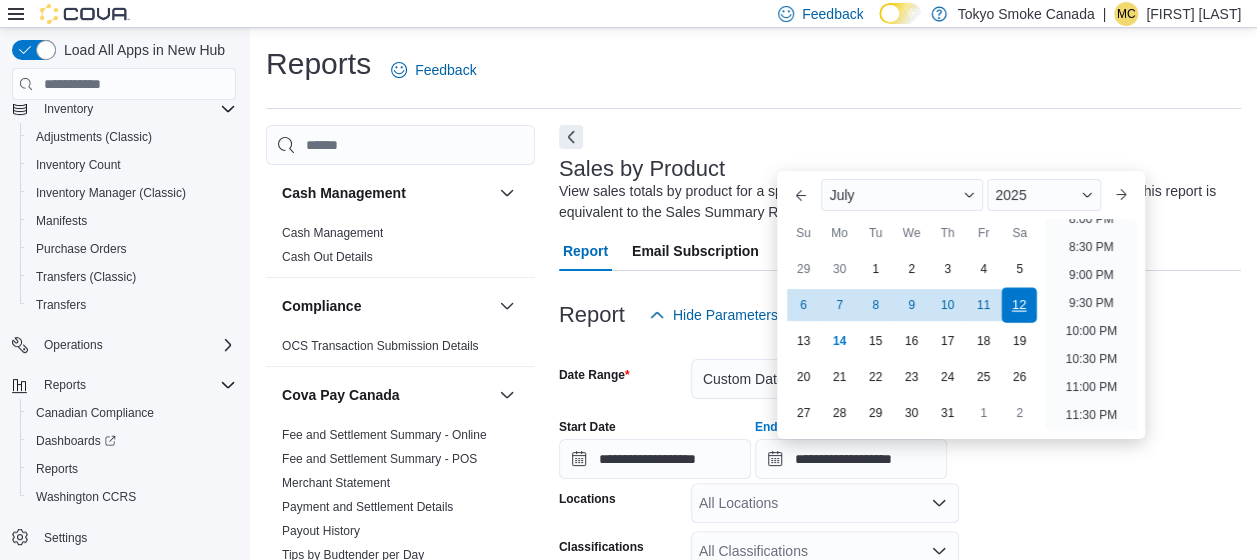 type on "**********" 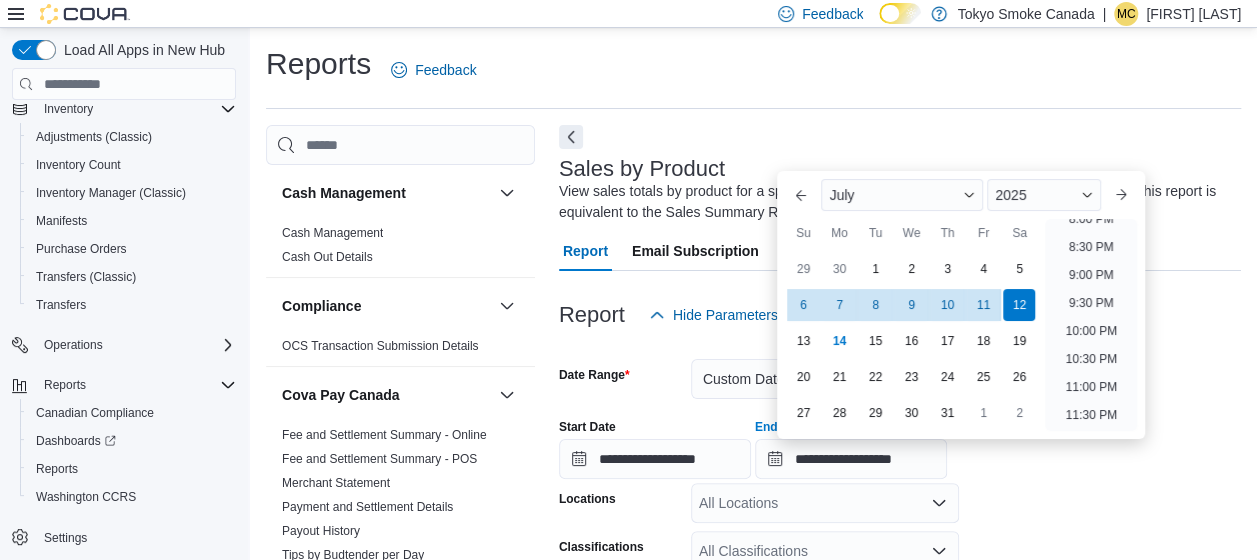 click on "Report Hide Parameters" at bounding box center (900, 315) 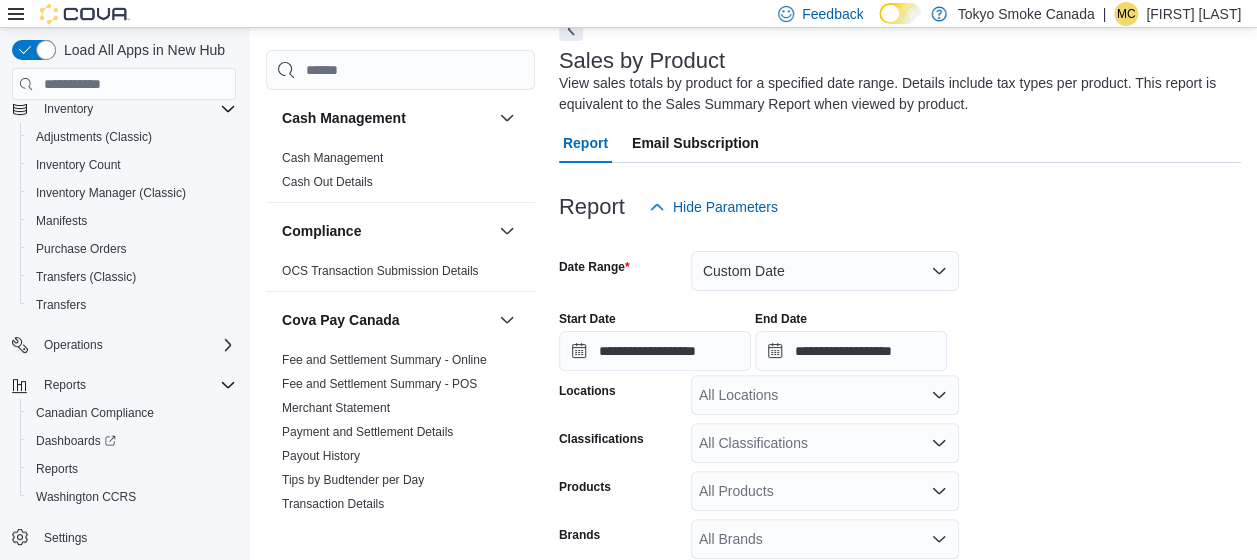 scroll, scrollTop: 200, scrollLeft: 0, axis: vertical 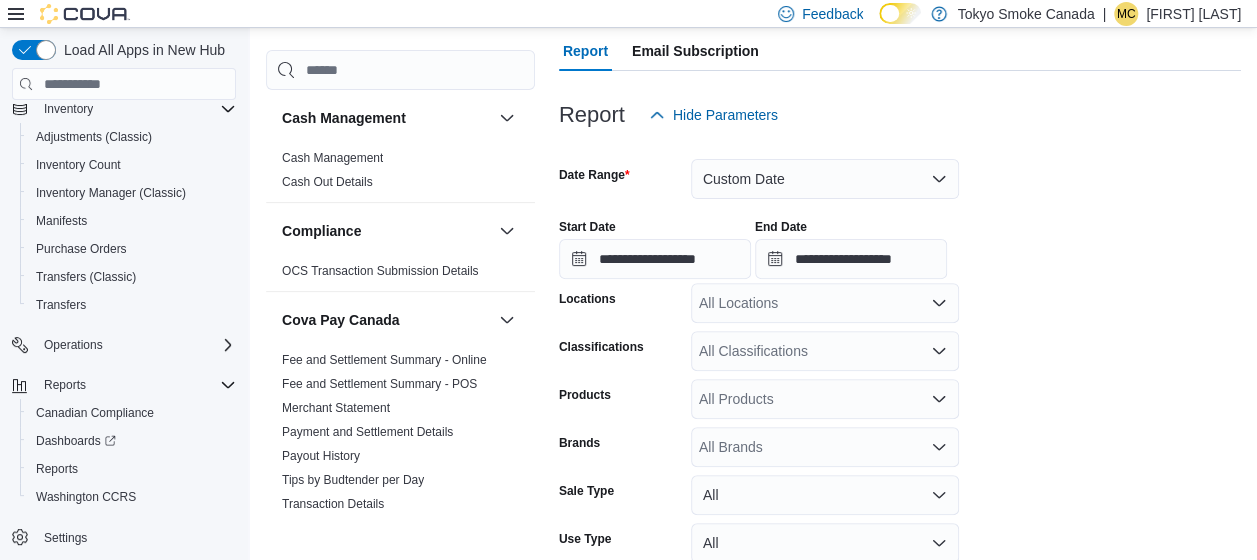 click on "All Locations" at bounding box center [825, 303] 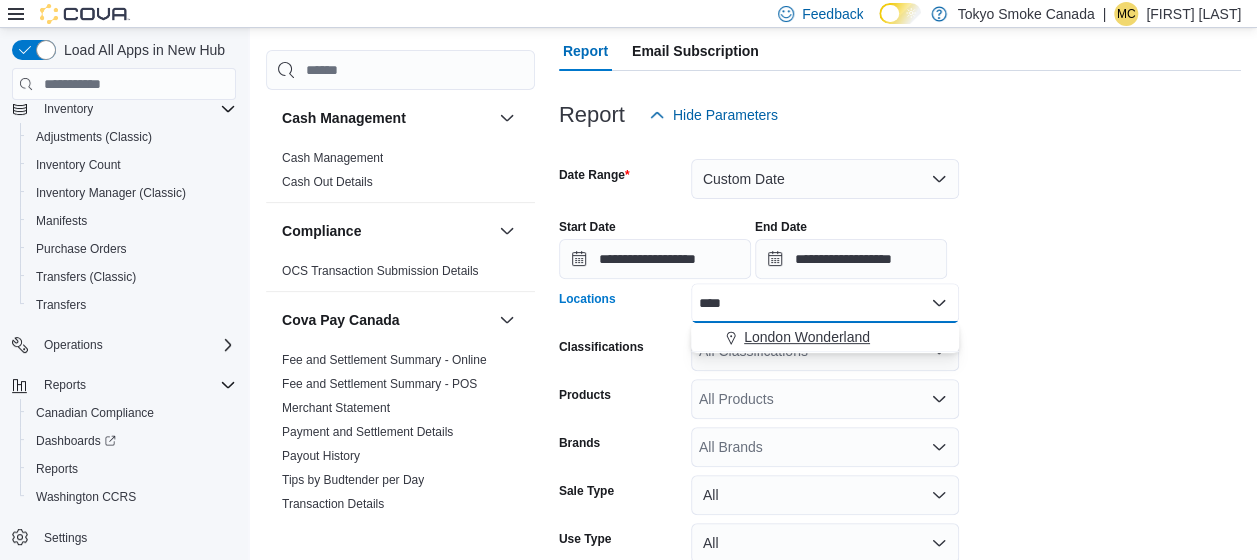 type on "****" 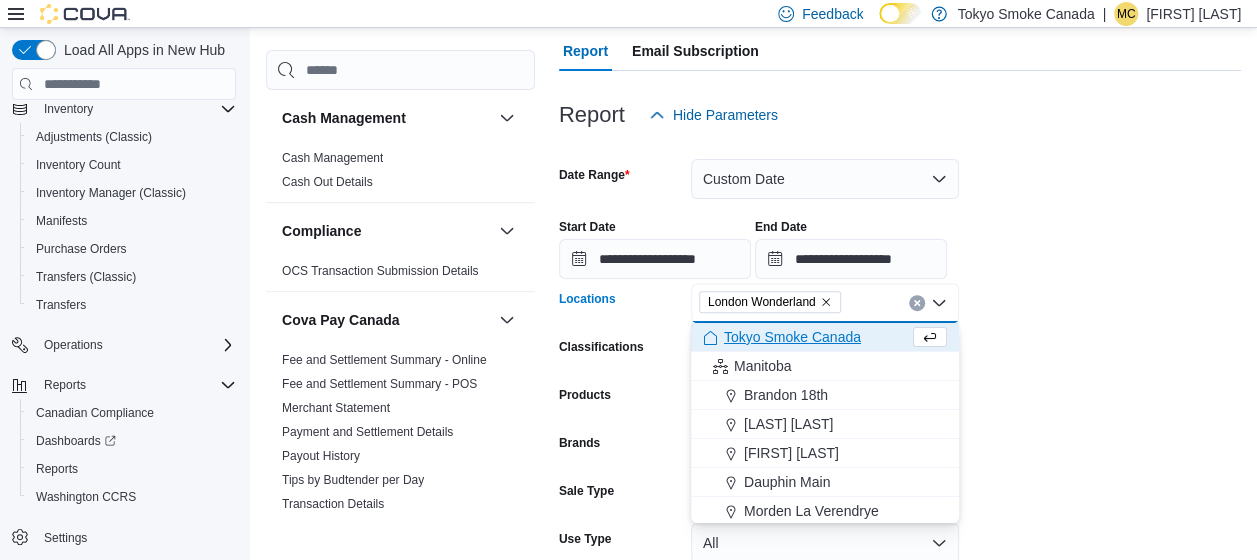 click on "**********" at bounding box center (900, 241) 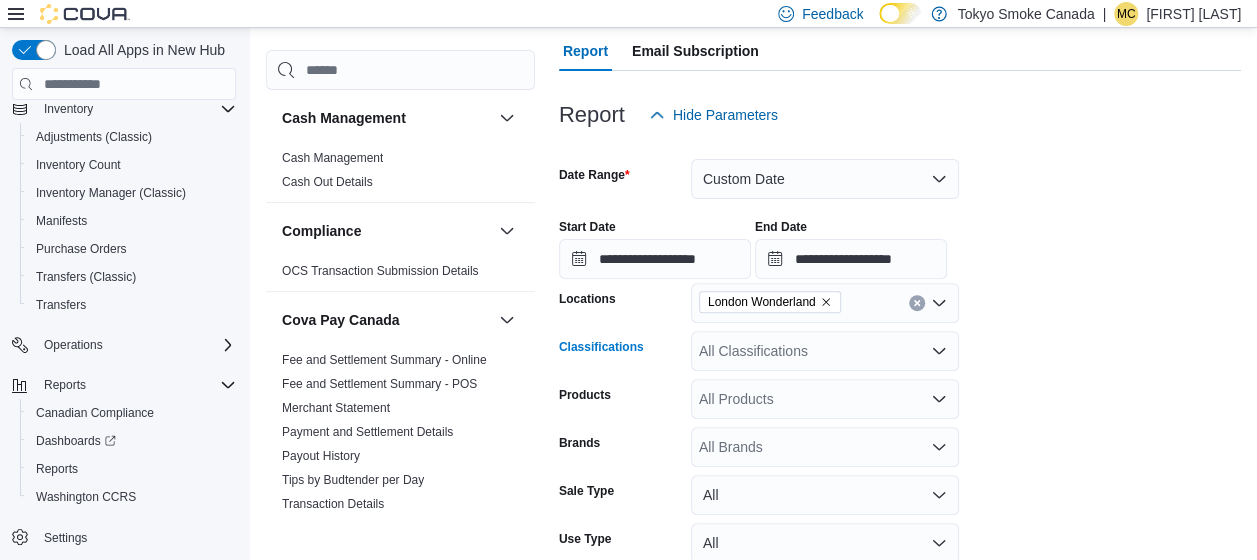 click on "All Classifications" at bounding box center [825, 351] 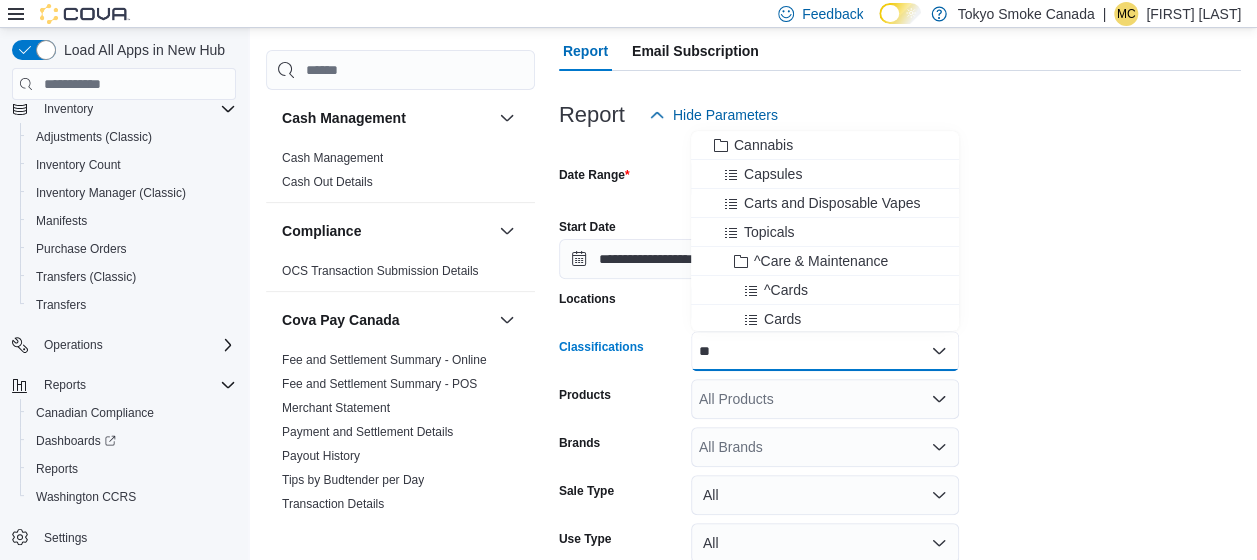 type on "*" 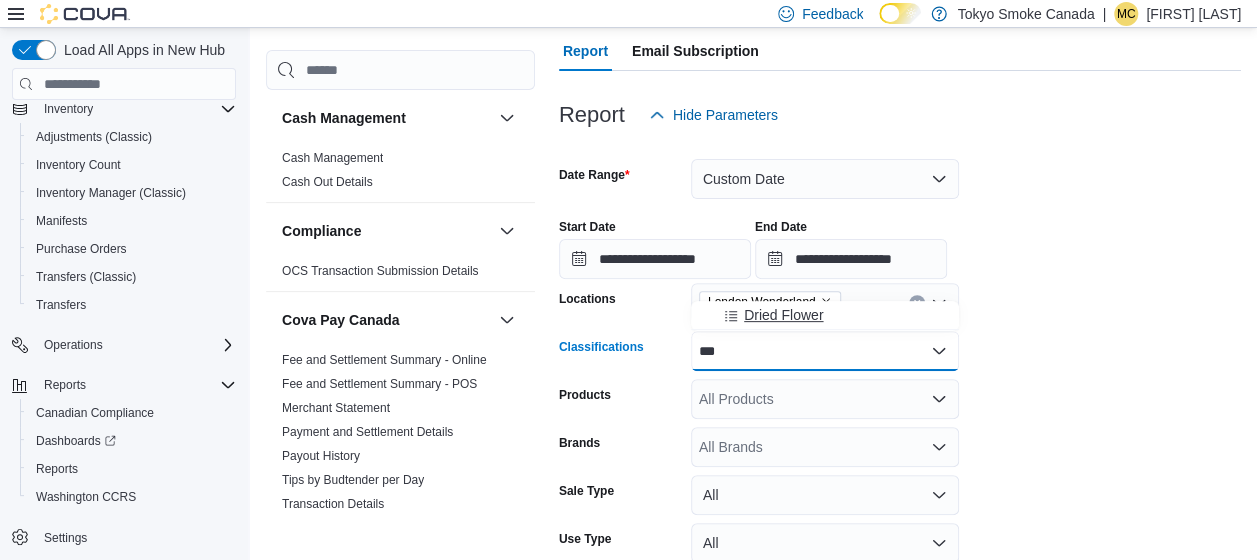 type on "***" 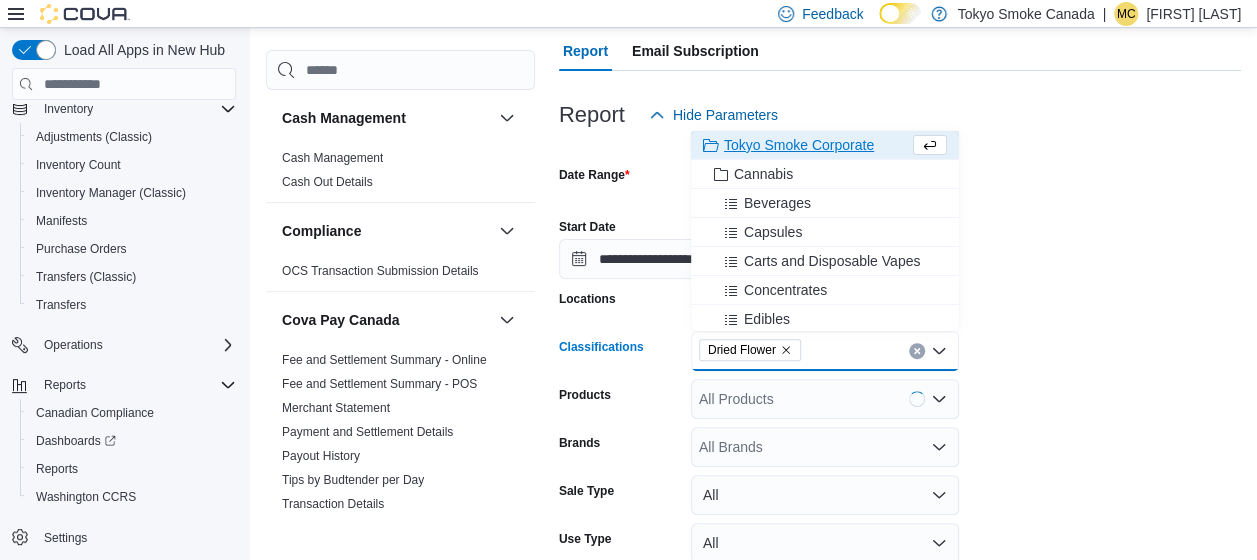 click on "**********" at bounding box center (900, 401) 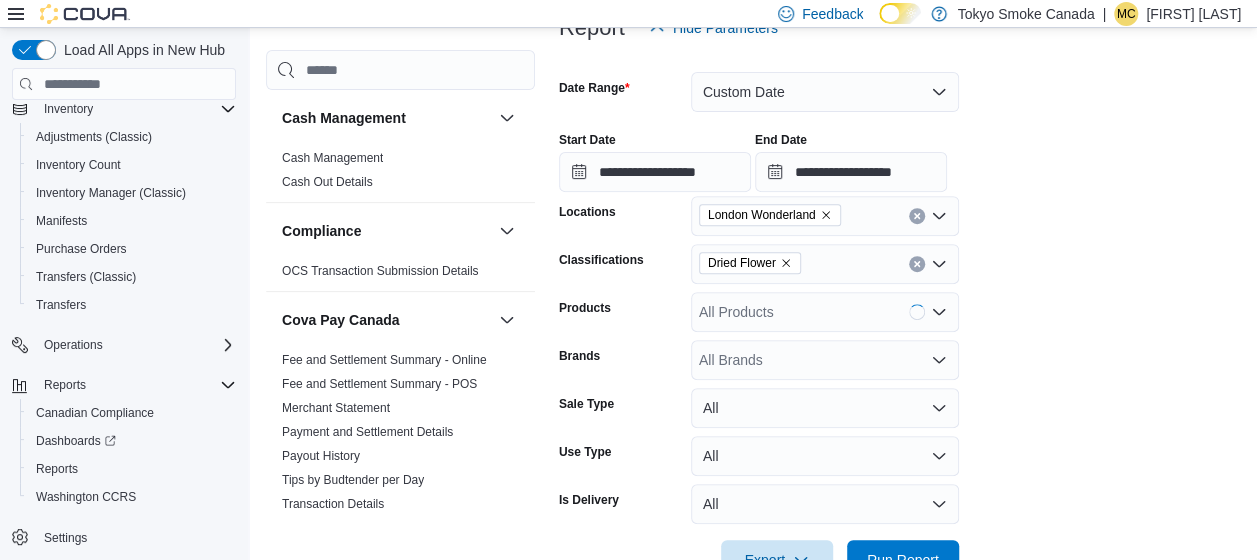 scroll, scrollTop: 347, scrollLeft: 0, axis: vertical 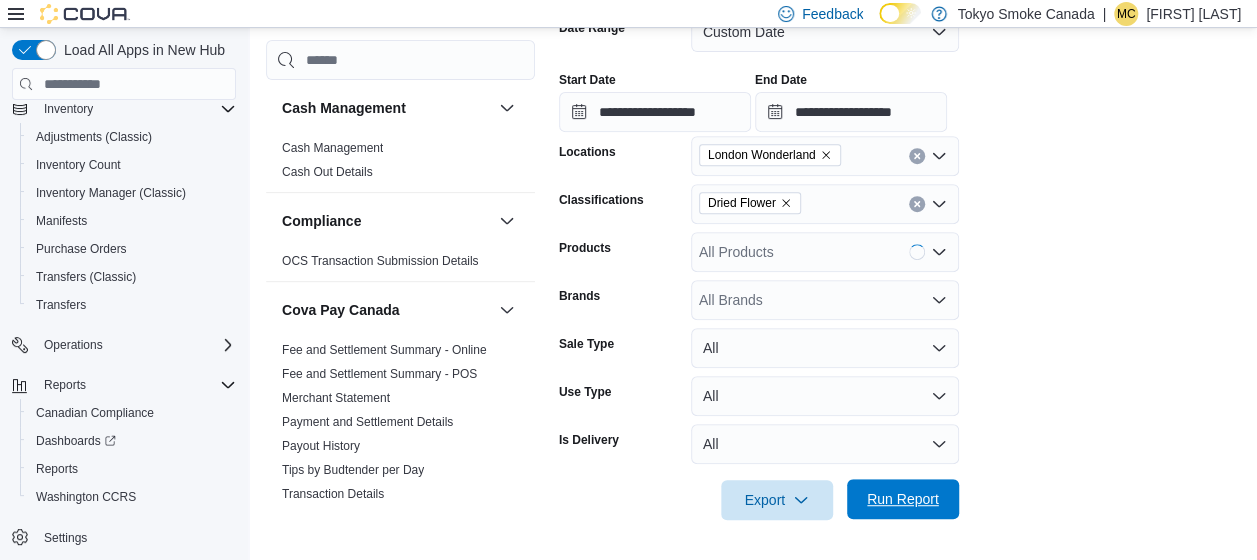 click on "Run Report" at bounding box center (903, 499) 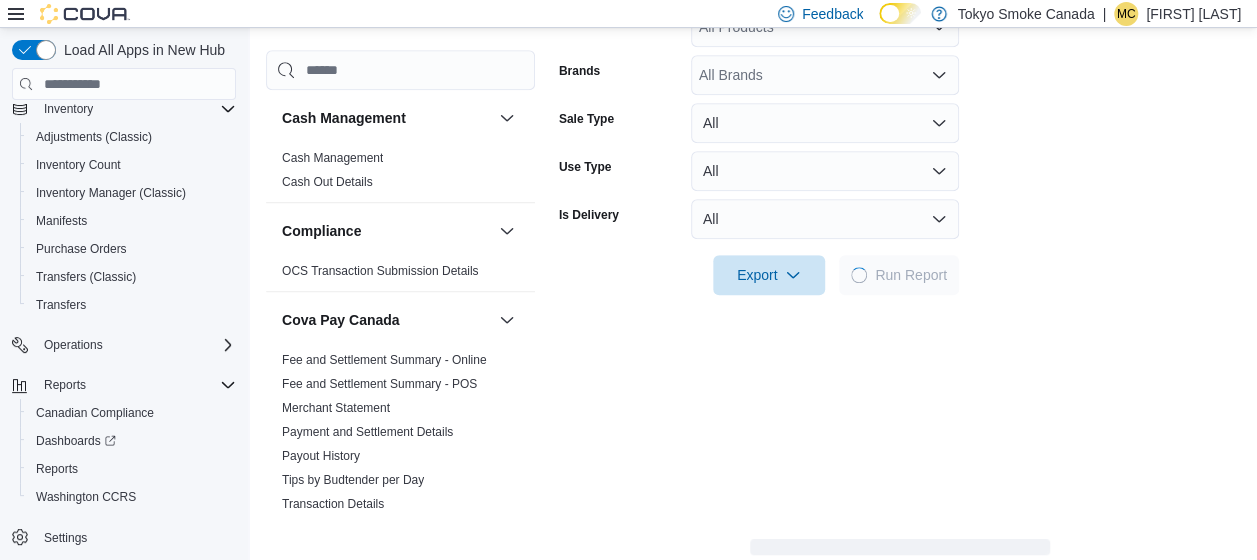 scroll, scrollTop: 747, scrollLeft: 0, axis: vertical 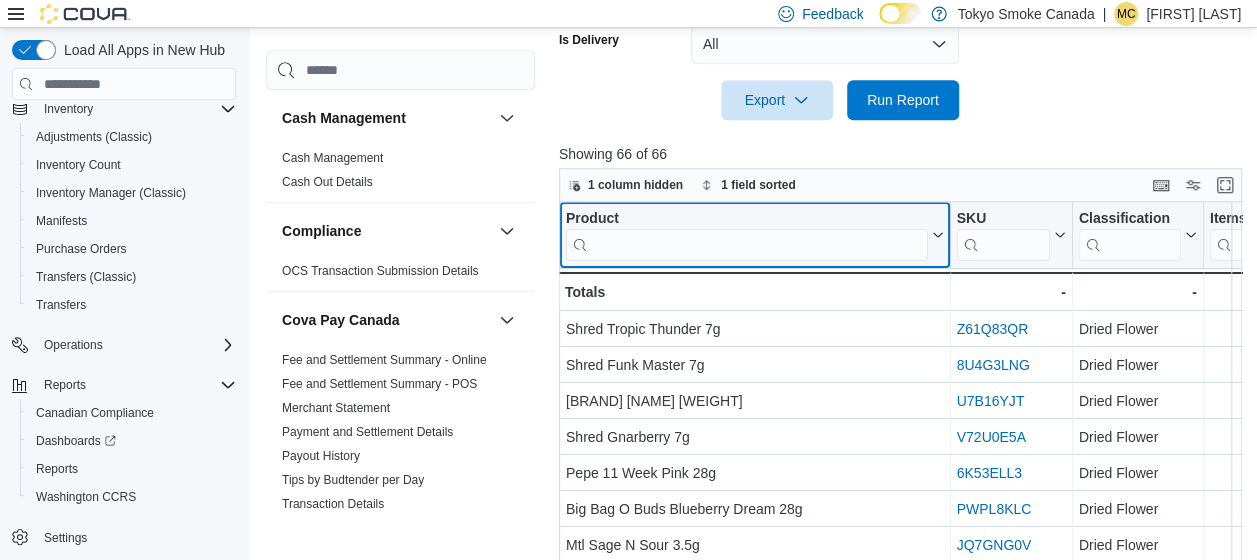 click at bounding box center (747, 245) 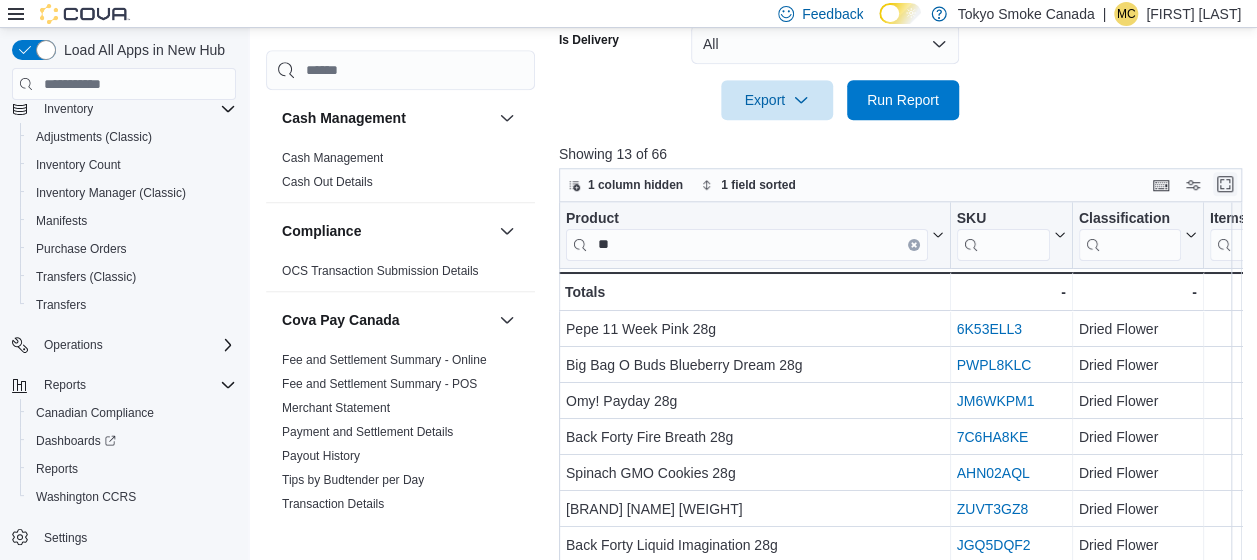 click at bounding box center [1225, 184] 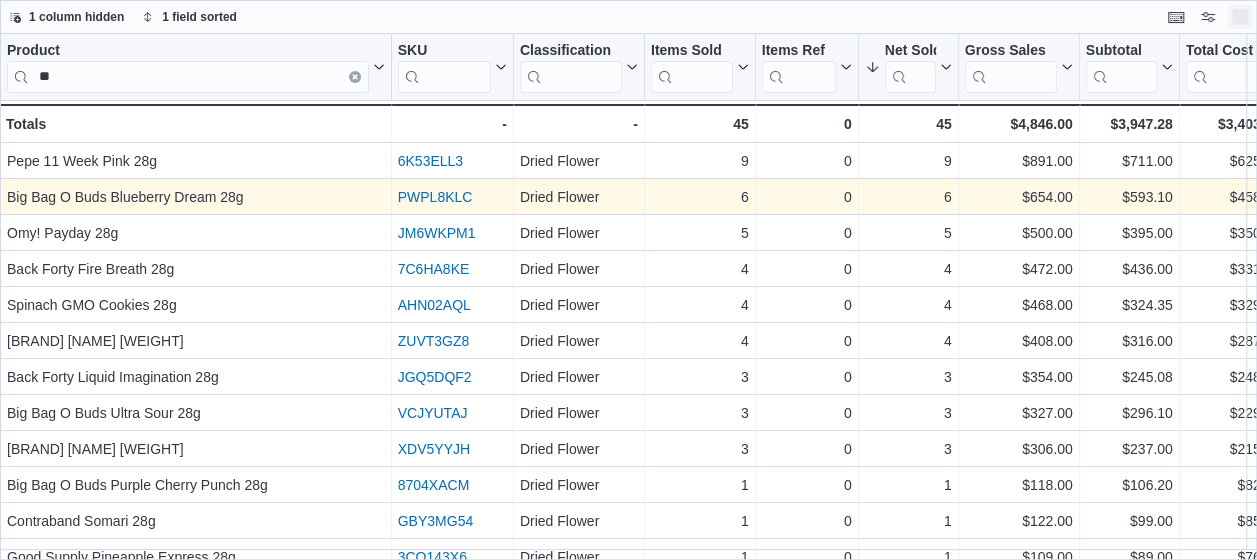 scroll, scrollTop: 0, scrollLeft: 0, axis: both 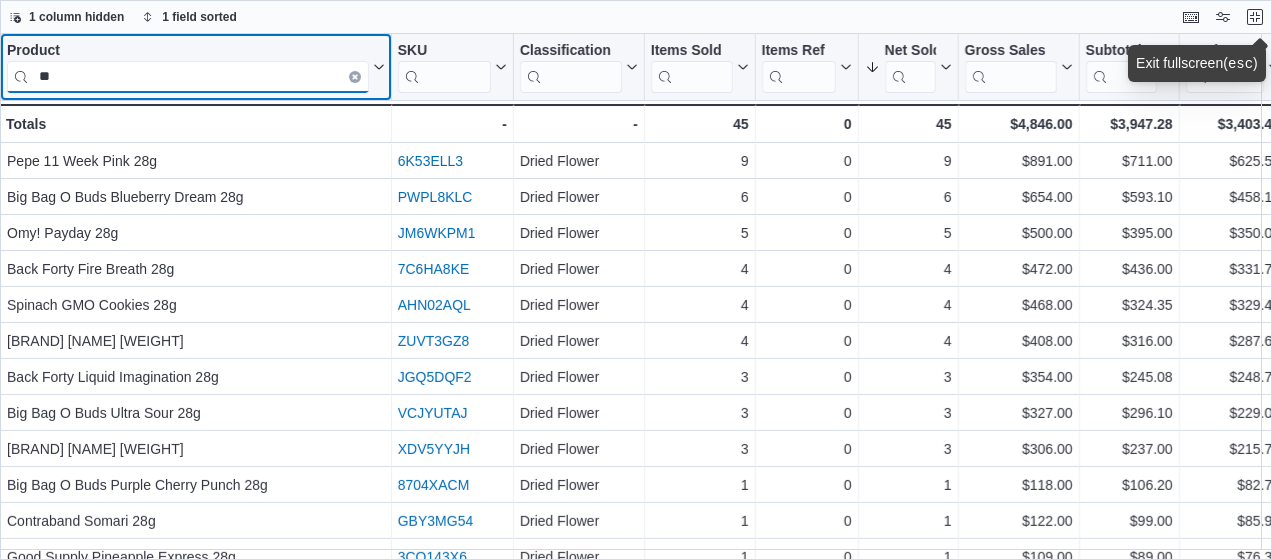 click on "**" at bounding box center (188, 77) 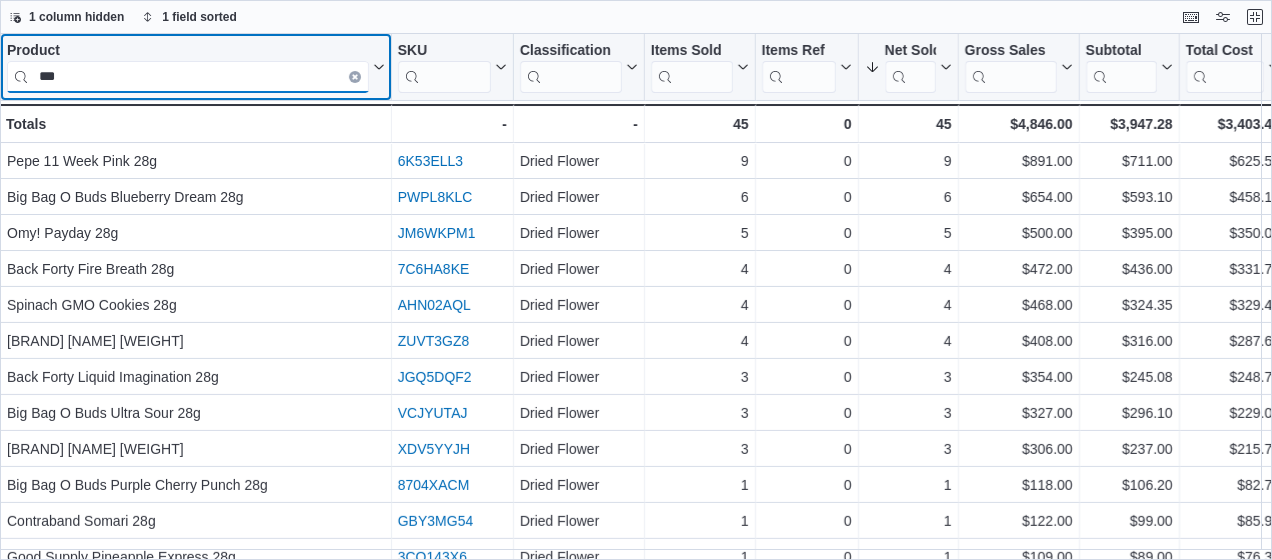 type on "***" 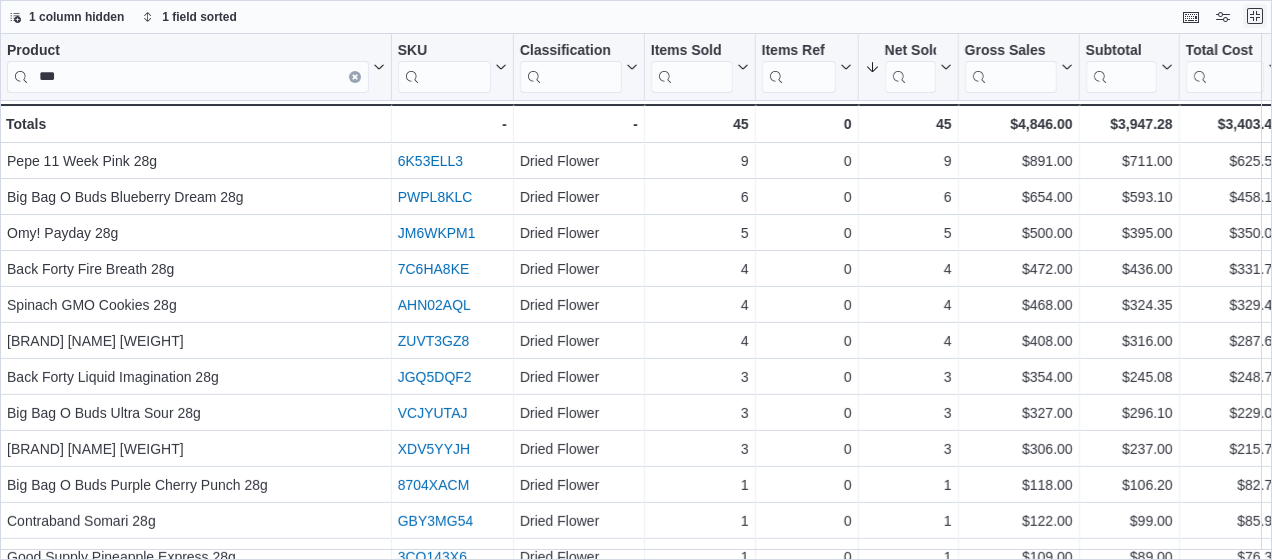 drag, startPoint x: 1254, startPoint y: 20, endPoint x: 575, endPoint y: 413, distance: 784.5317 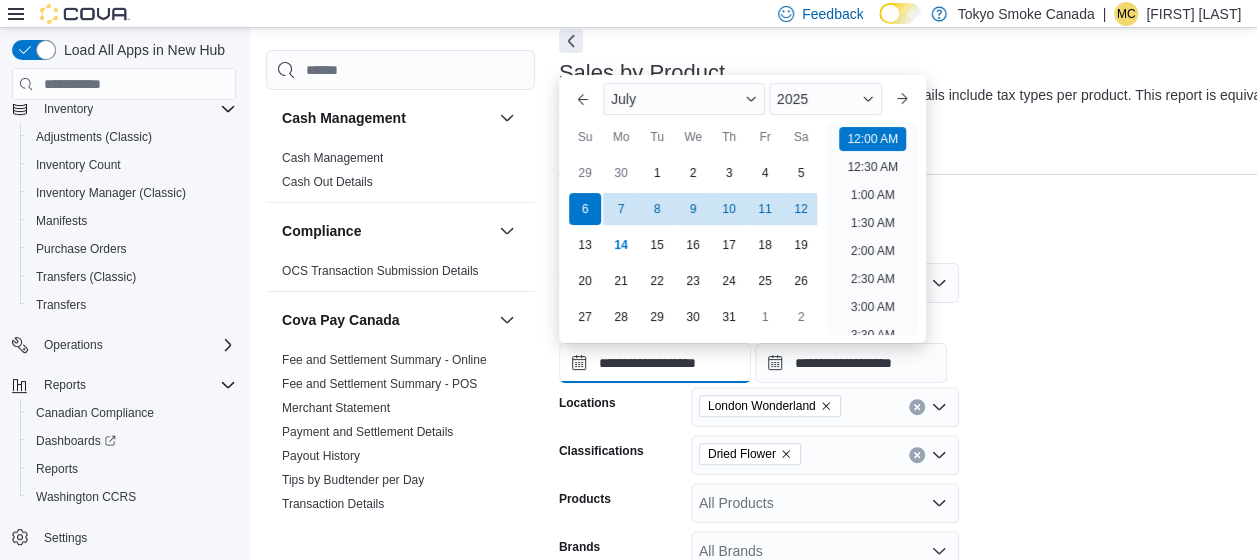 click on "**********" at bounding box center (655, 363) 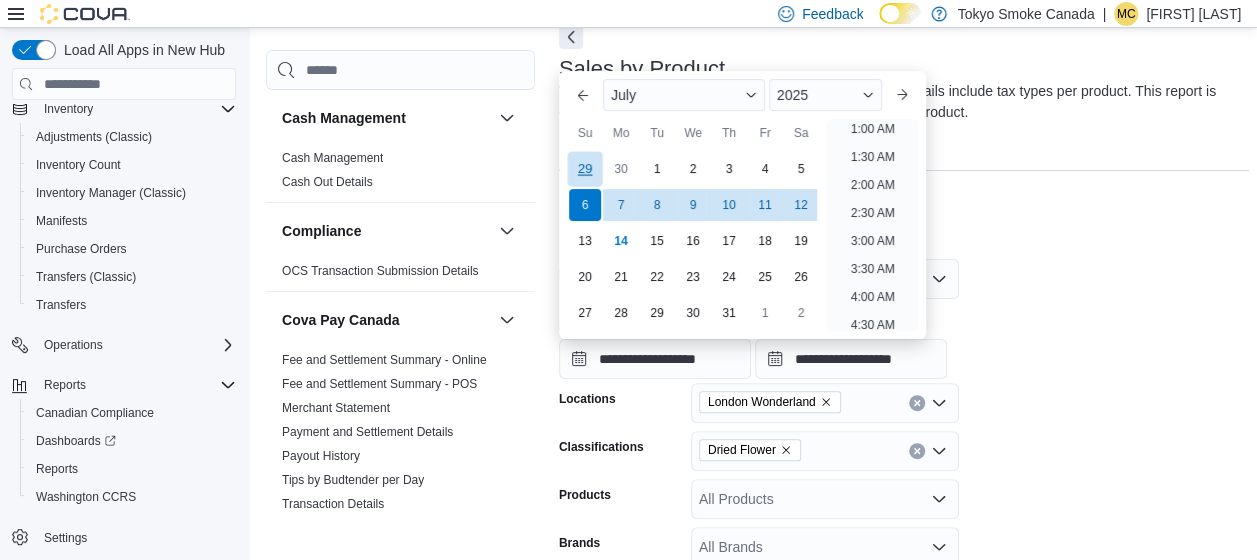 click on "29" at bounding box center (584, 168) 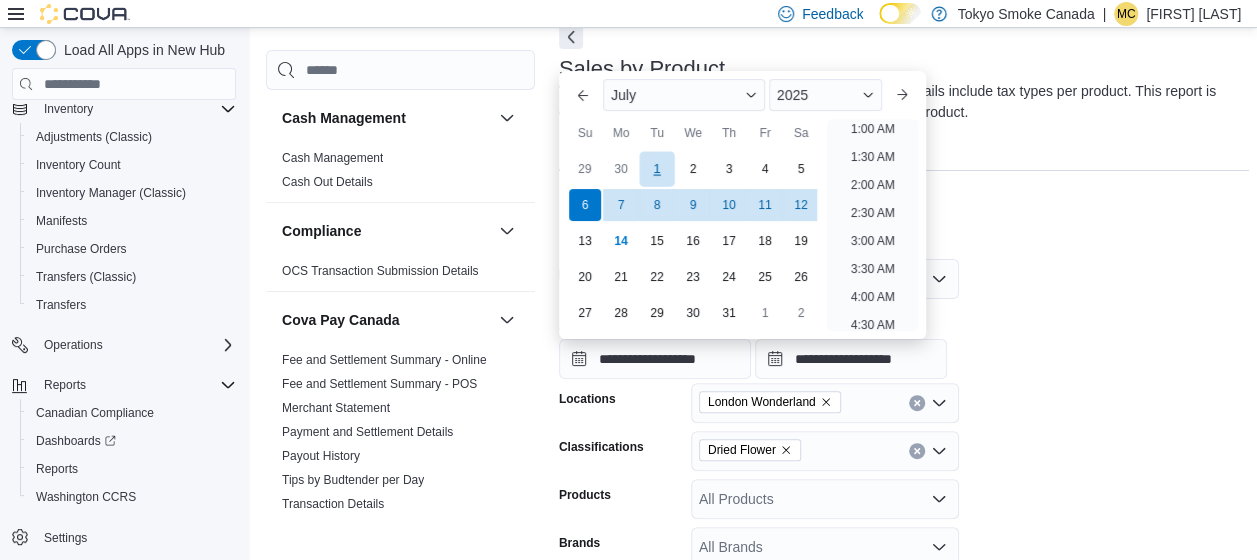 type on "**********" 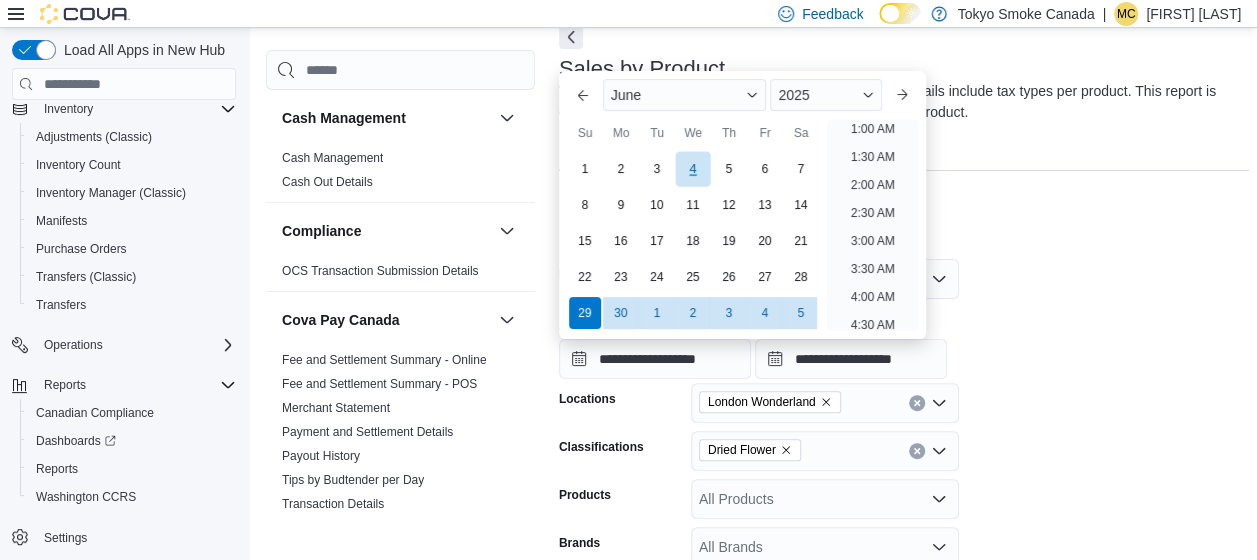 scroll, scrollTop: 4, scrollLeft: 0, axis: vertical 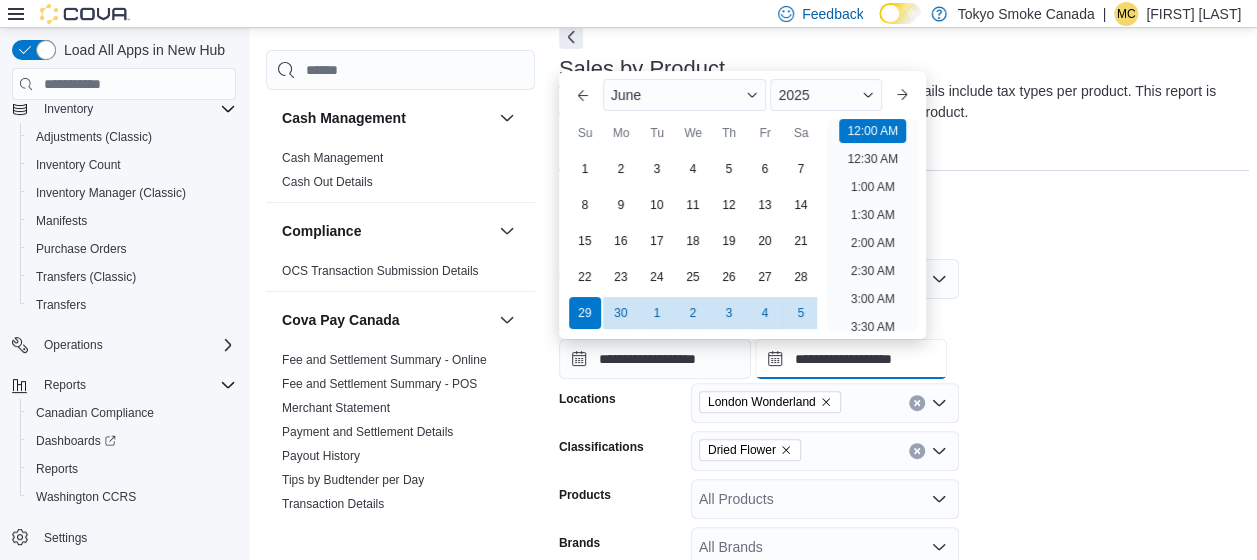 click on "**********" at bounding box center [851, 359] 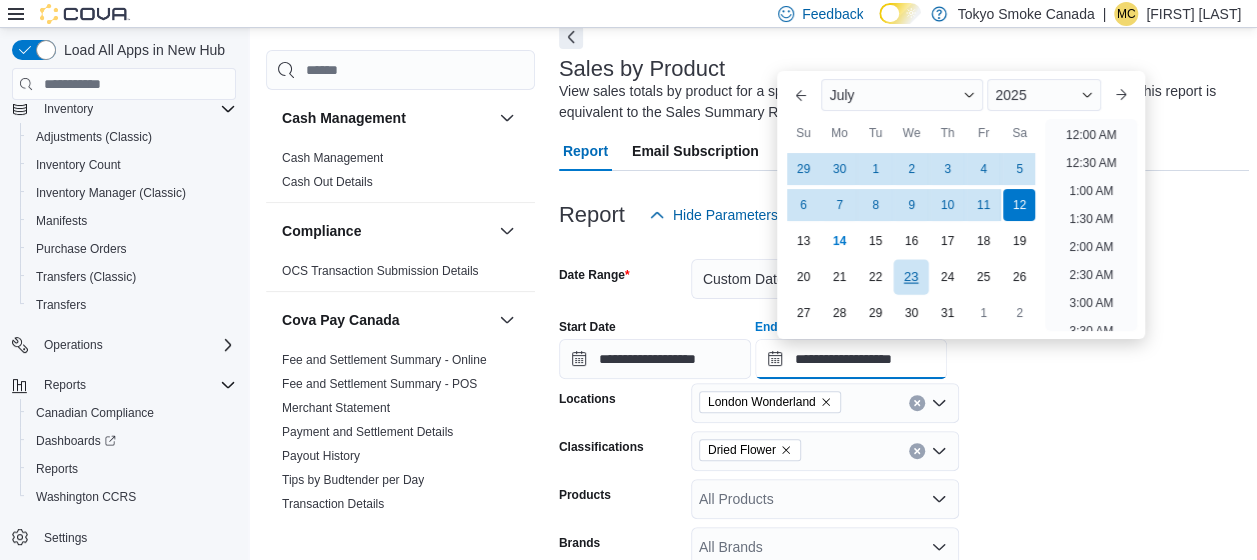 scroll, scrollTop: 1136, scrollLeft: 0, axis: vertical 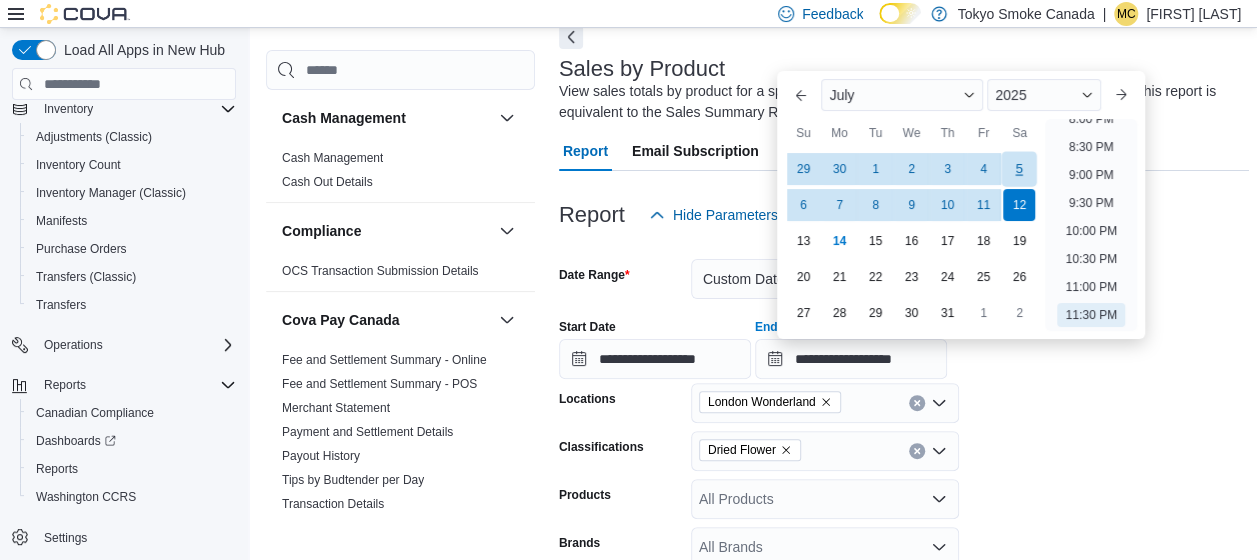 click on "5" at bounding box center (1019, 168) 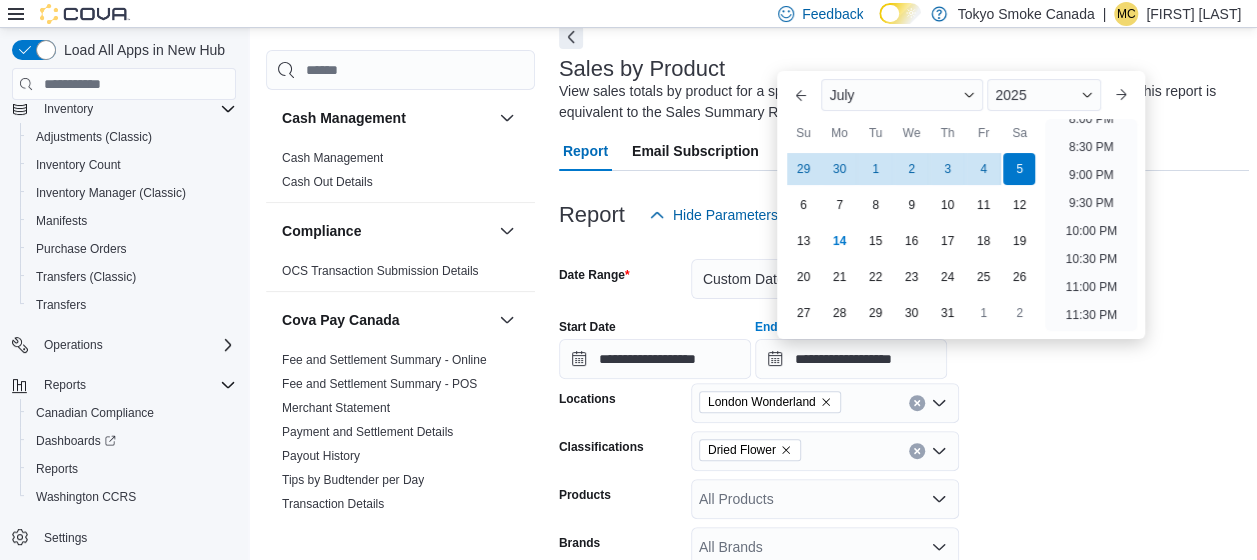 click on "**********" at bounding box center [904, 501] 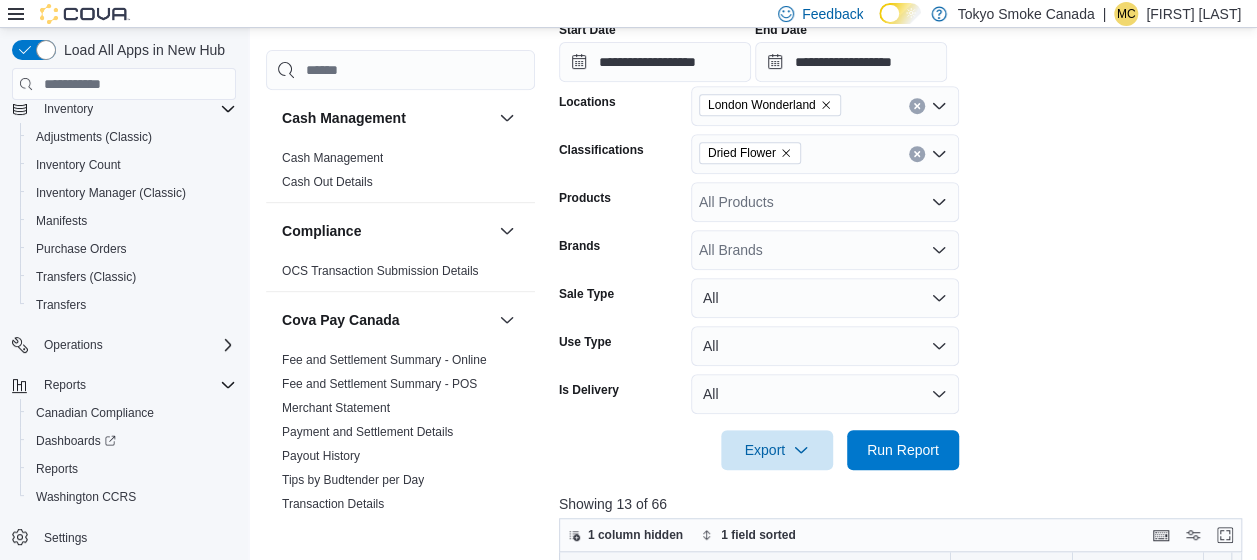 scroll, scrollTop: 400, scrollLeft: 0, axis: vertical 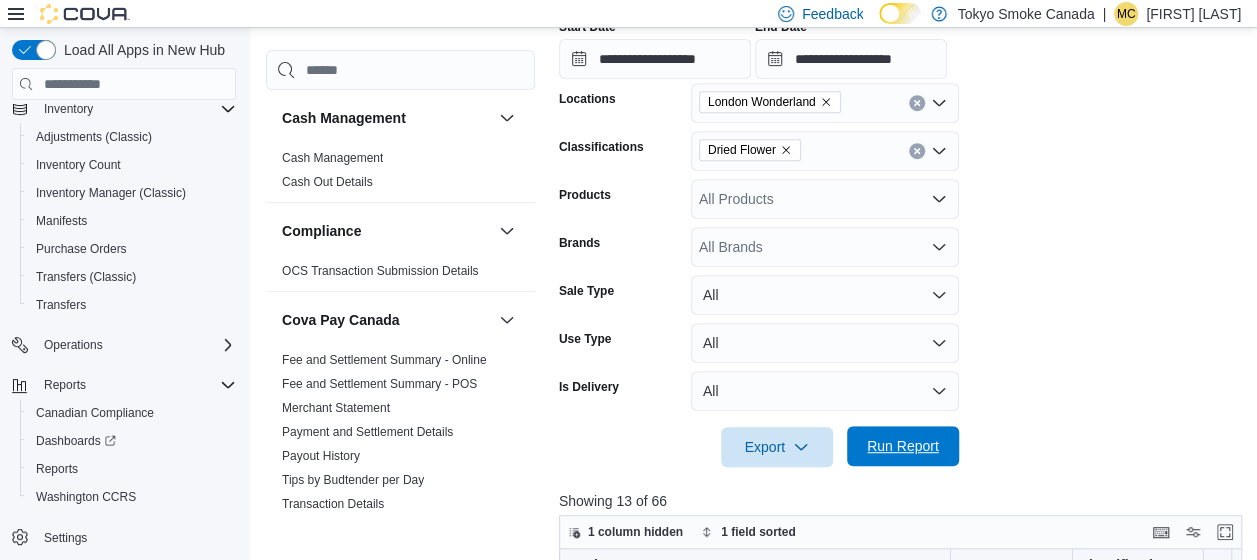 click on "Run Report" at bounding box center (903, 446) 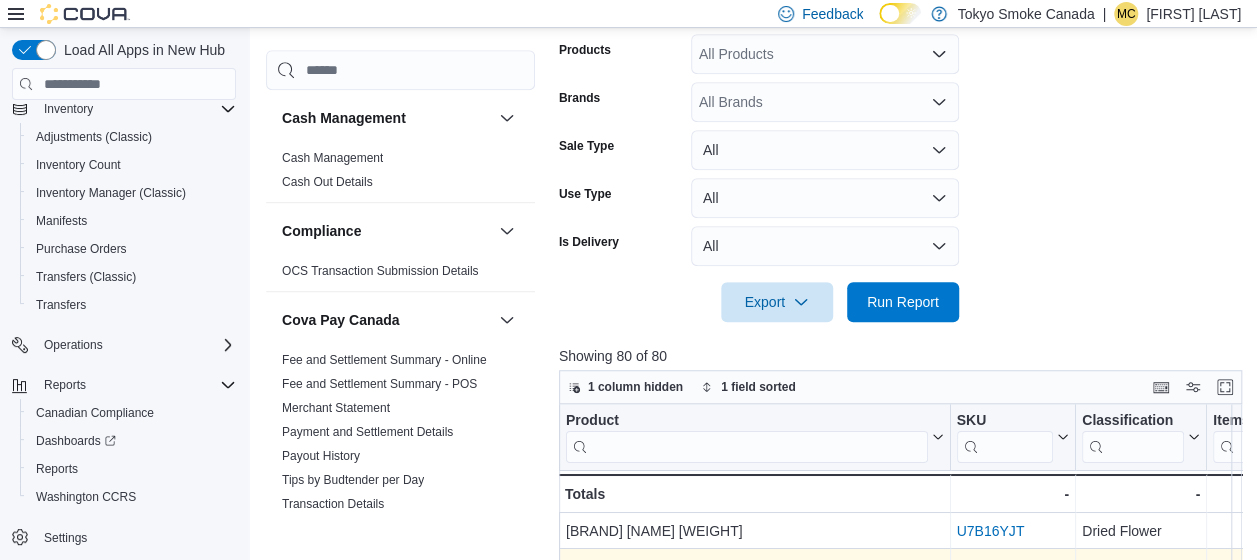 scroll, scrollTop: 700, scrollLeft: 0, axis: vertical 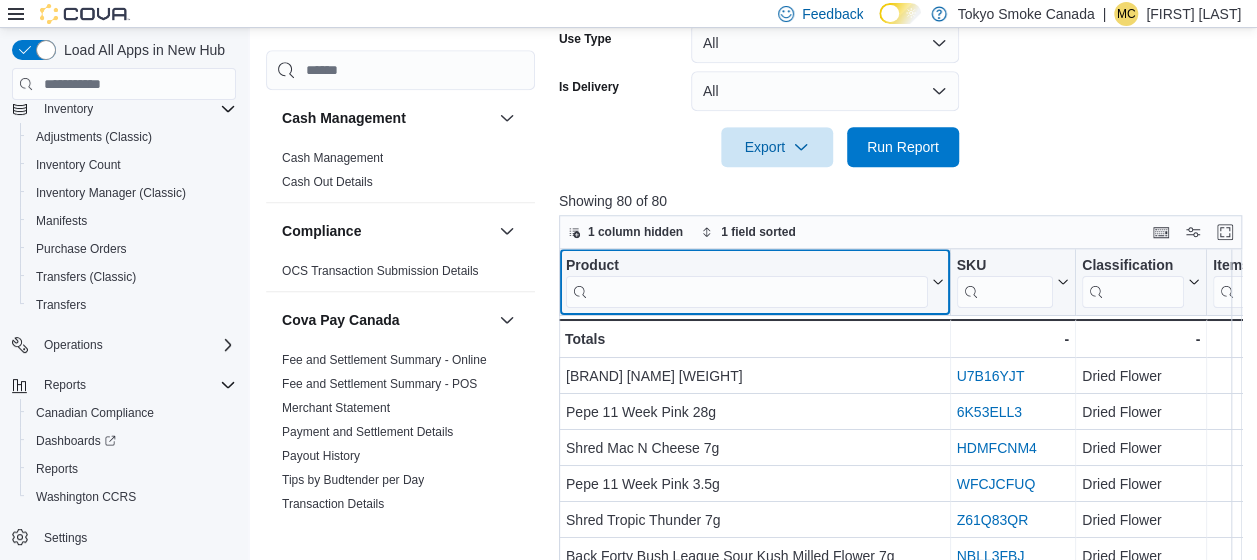 drag, startPoint x: 687, startPoint y: 288, endPoint x: 702, endPoint y: 299, distance: 18.601076 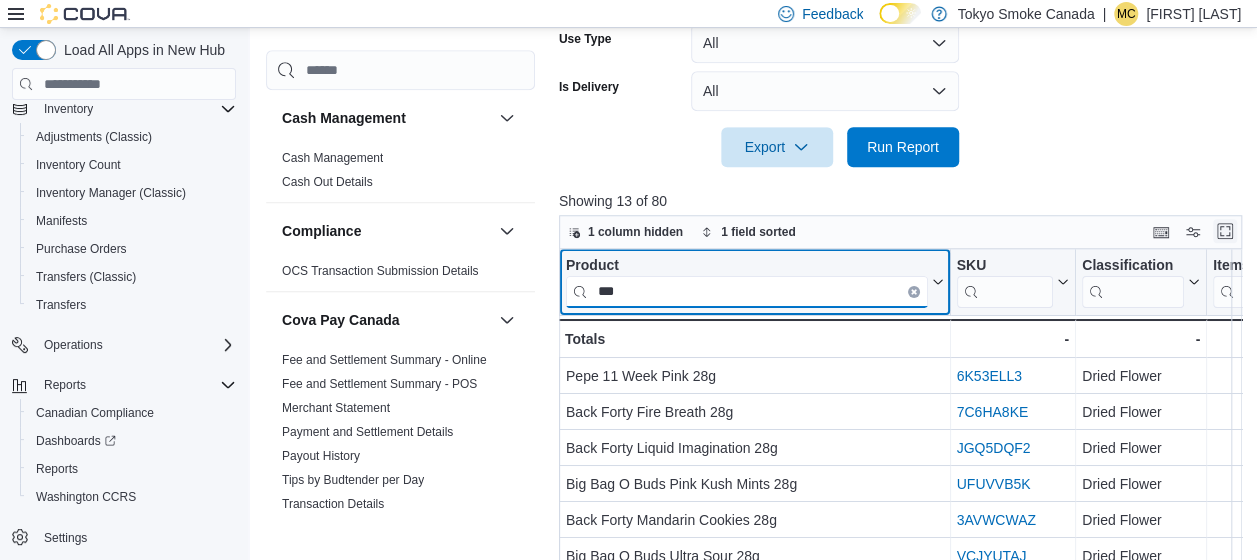 type on "***" 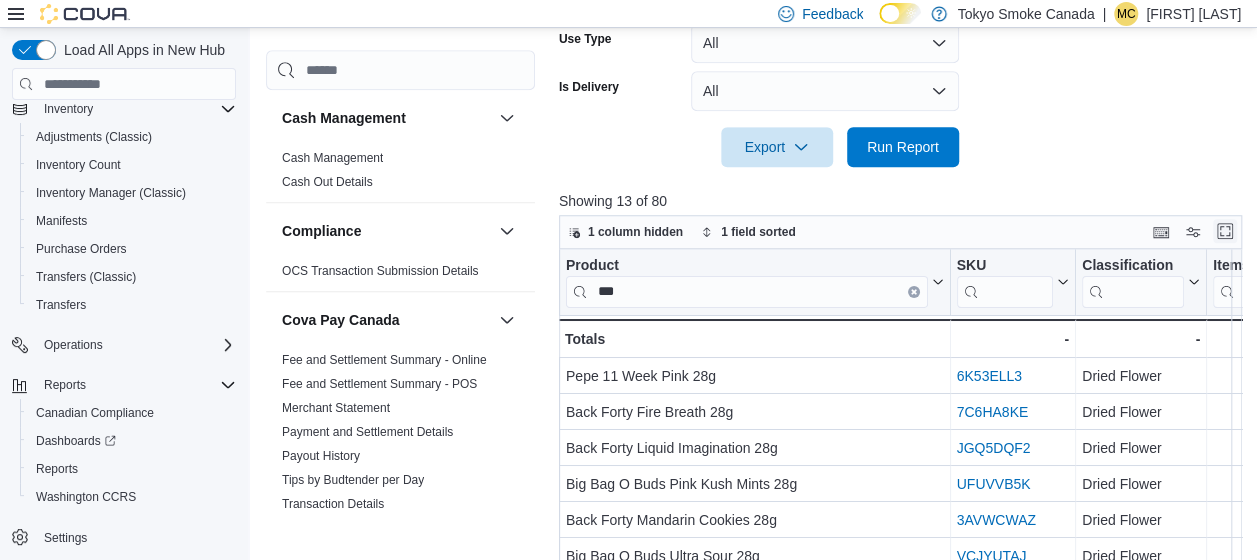 click at bounding box center (1225, 231) 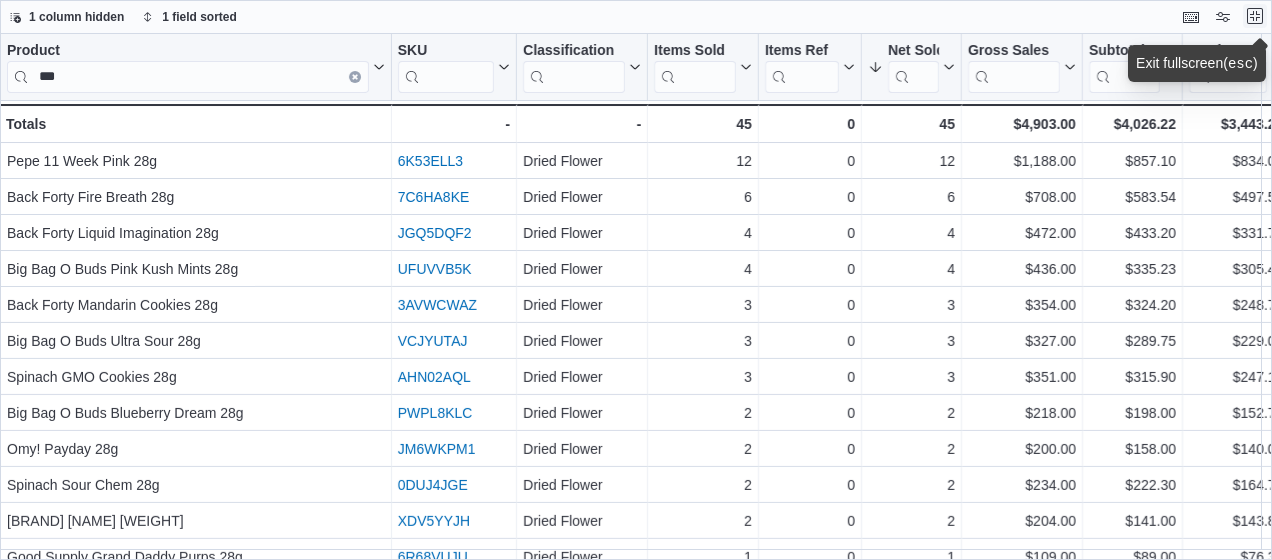 click at bounding box center [1255, 16] 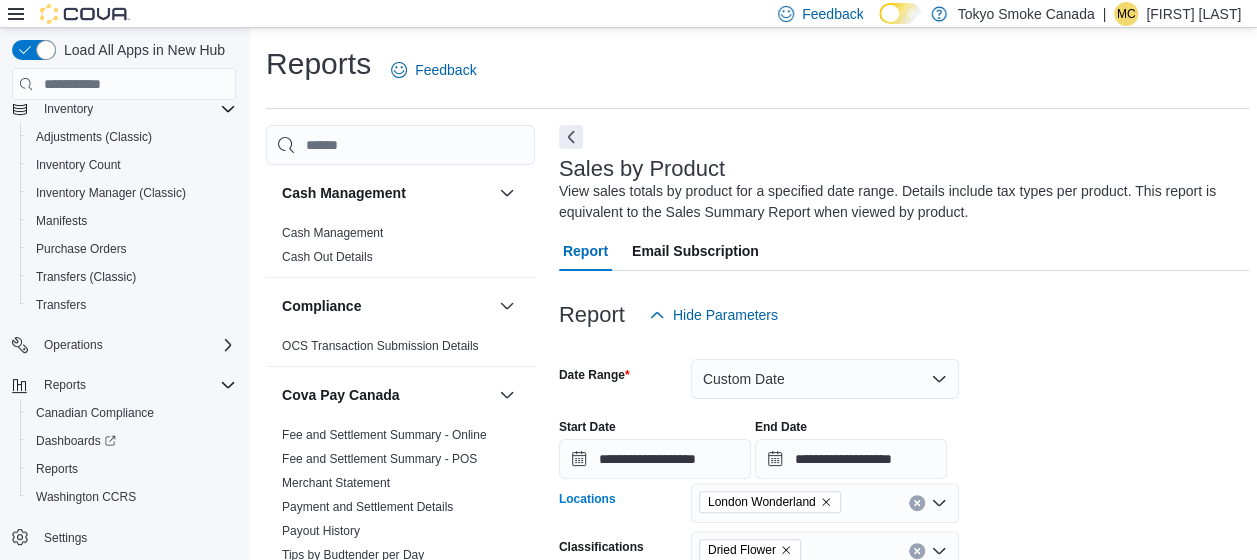 click 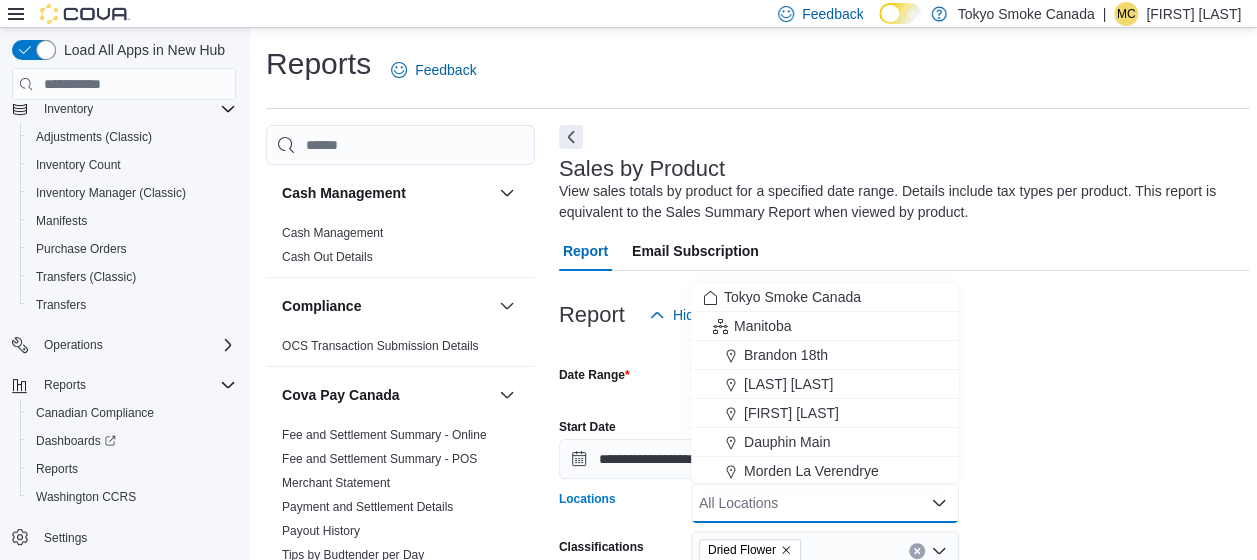 click on "All Locations" at bounding box center (825, 503) 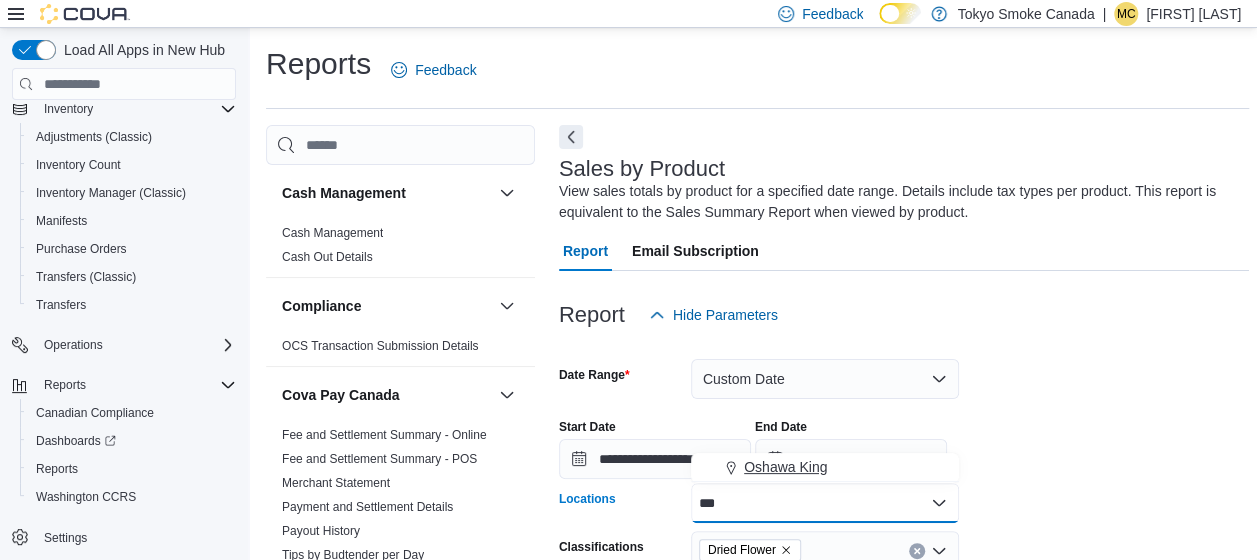 type on "***" 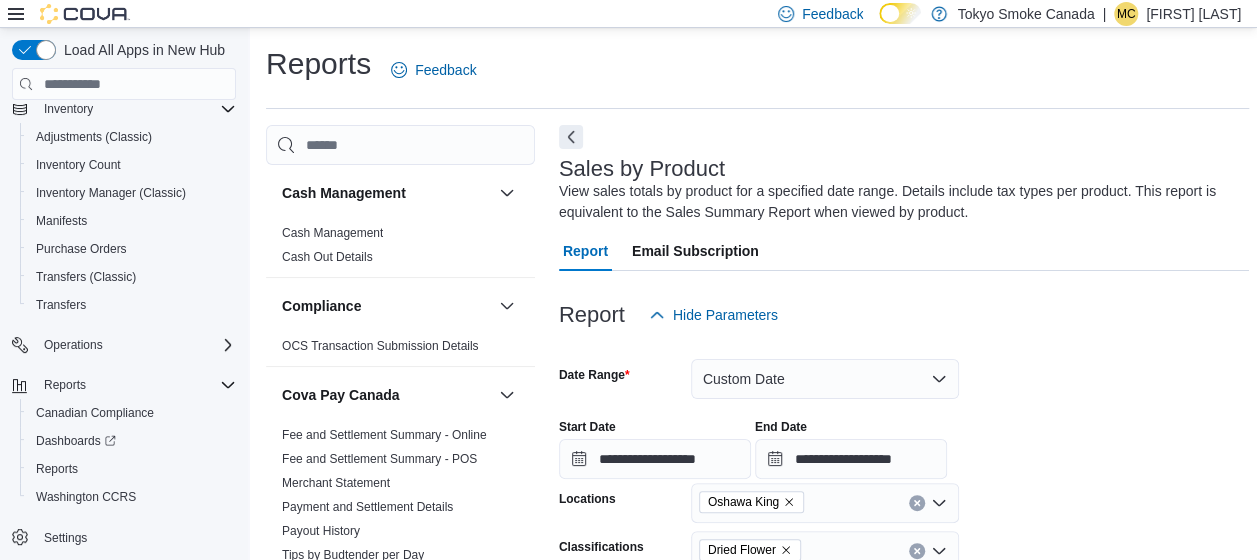 click on "**********" at bounding box center (904, 601) 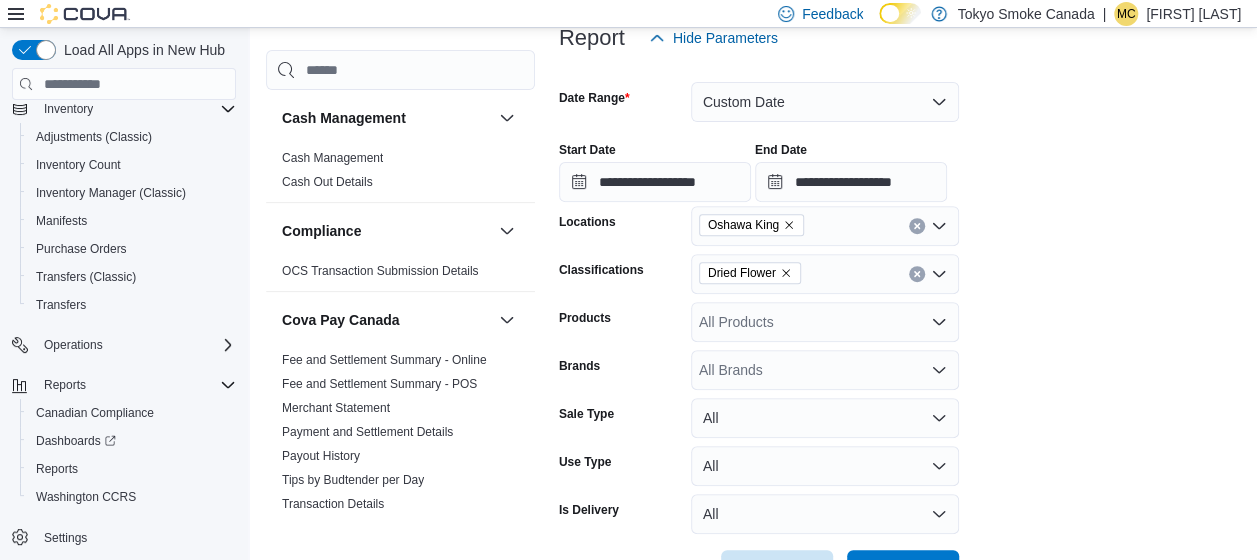 scroll, scrollTop: 400, scrollLeft: 0, axis: vertical 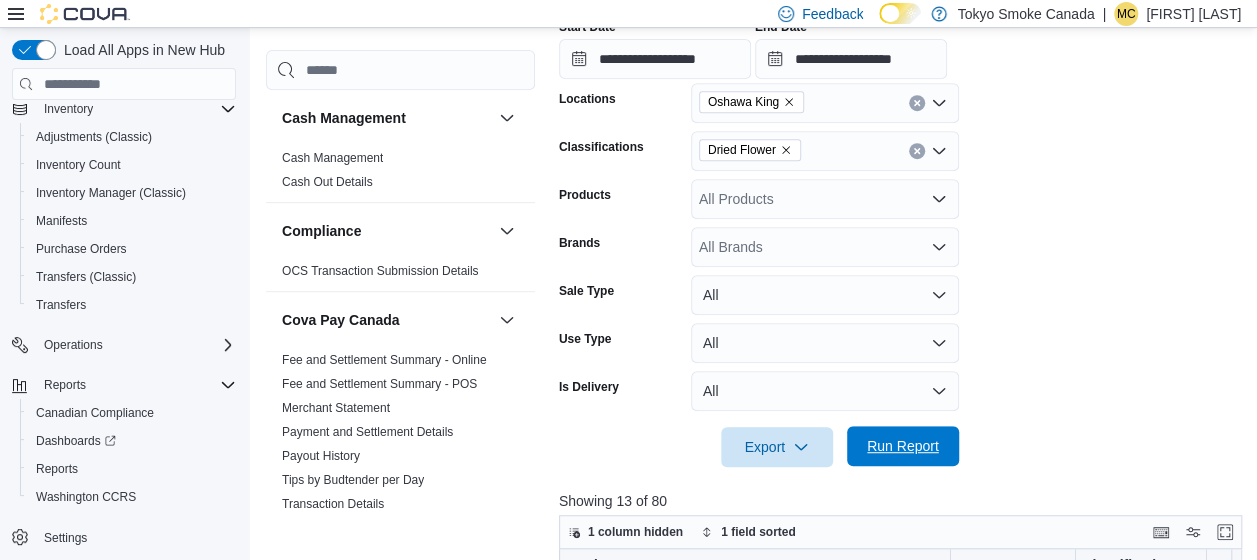 click on "Run Report" at bounding box center [903, 446] 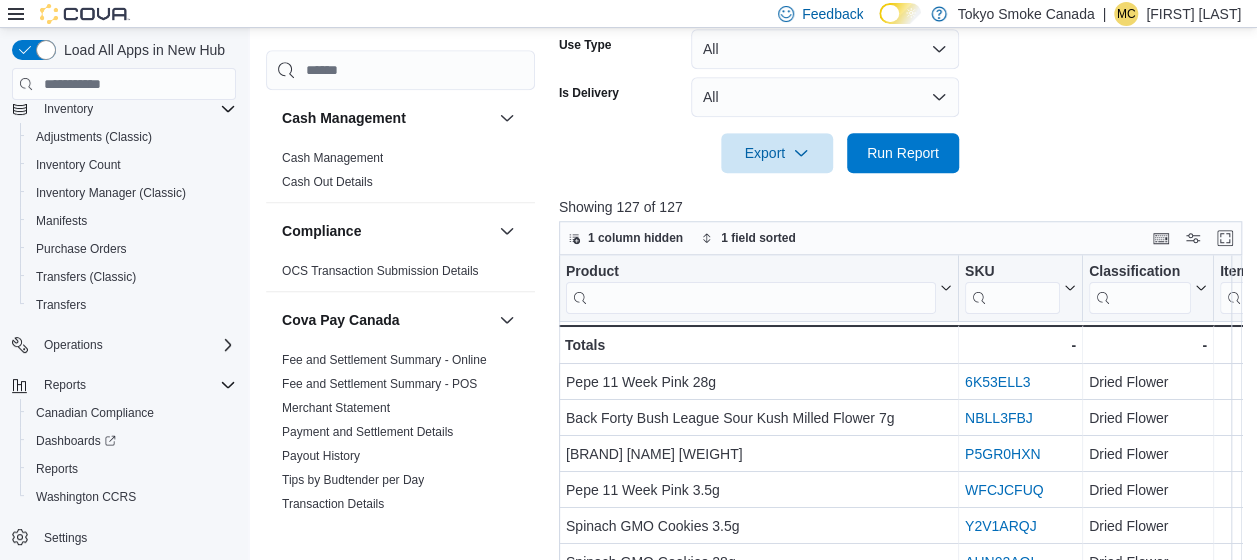 scroll, scrollTop: 700, scrollLeft: 0, axis: vertical 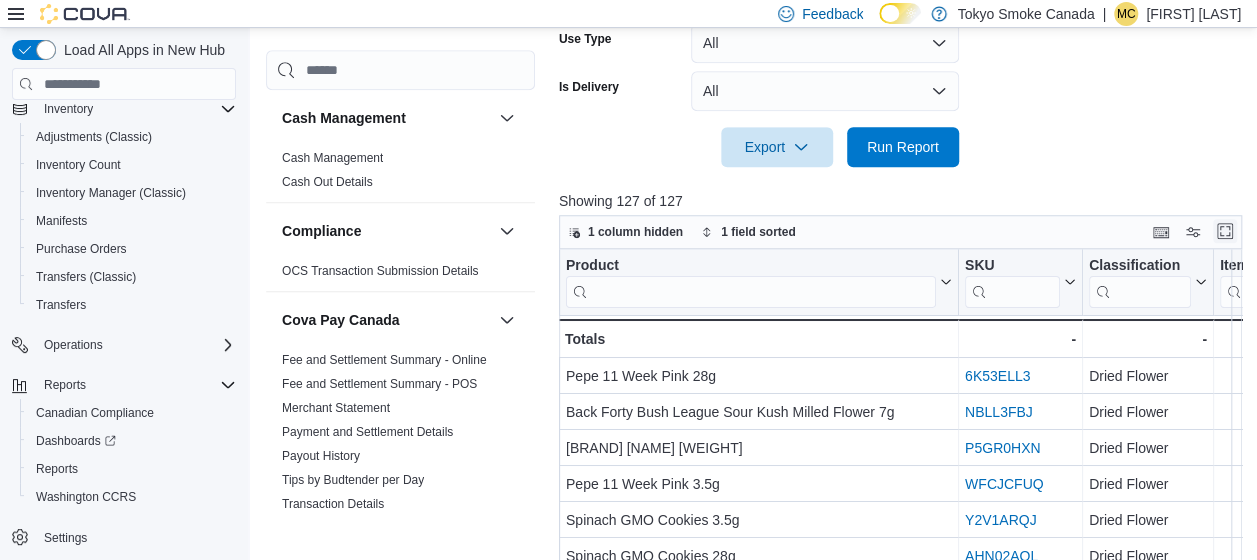click at bounding box center (1225, 231) 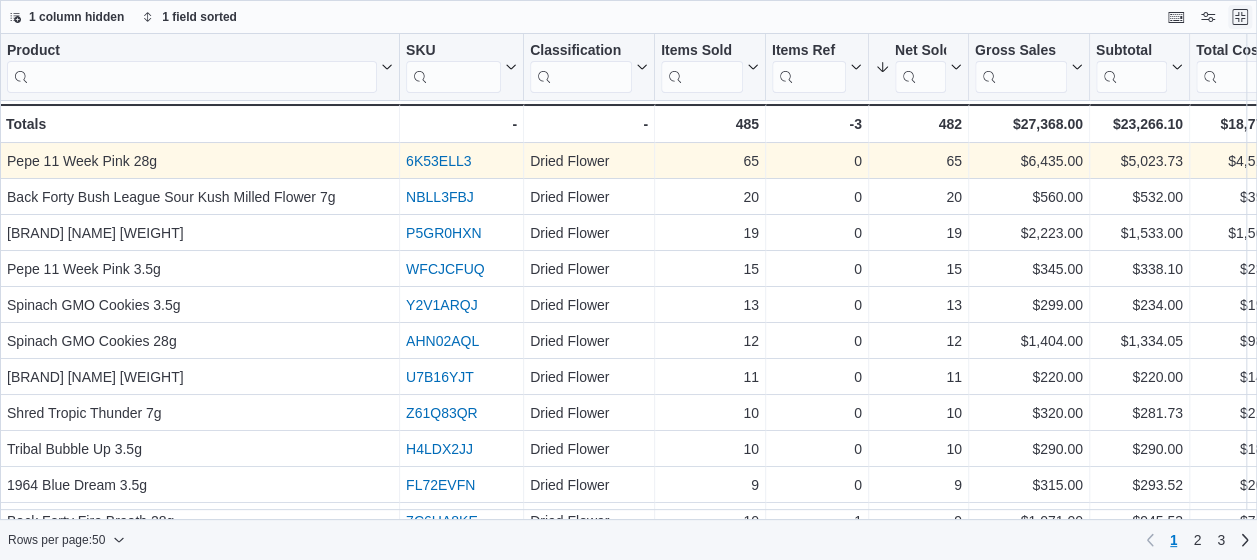 scroll, scrollTop: 0, scrollLeft: 0, axis: both 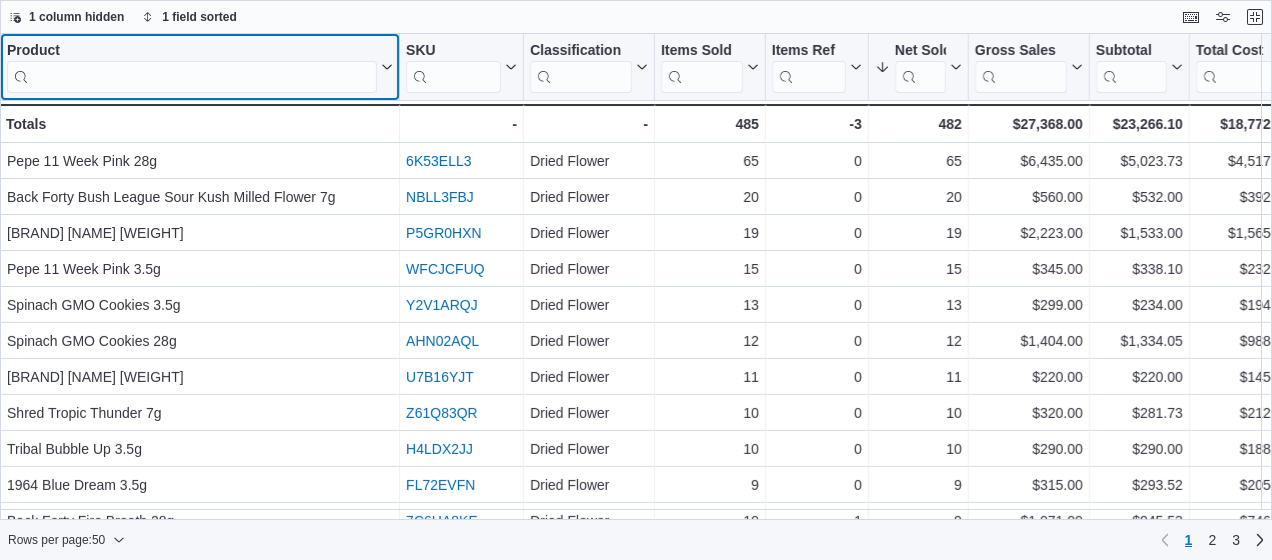 click on "Product" at bounding box center (192, 51) 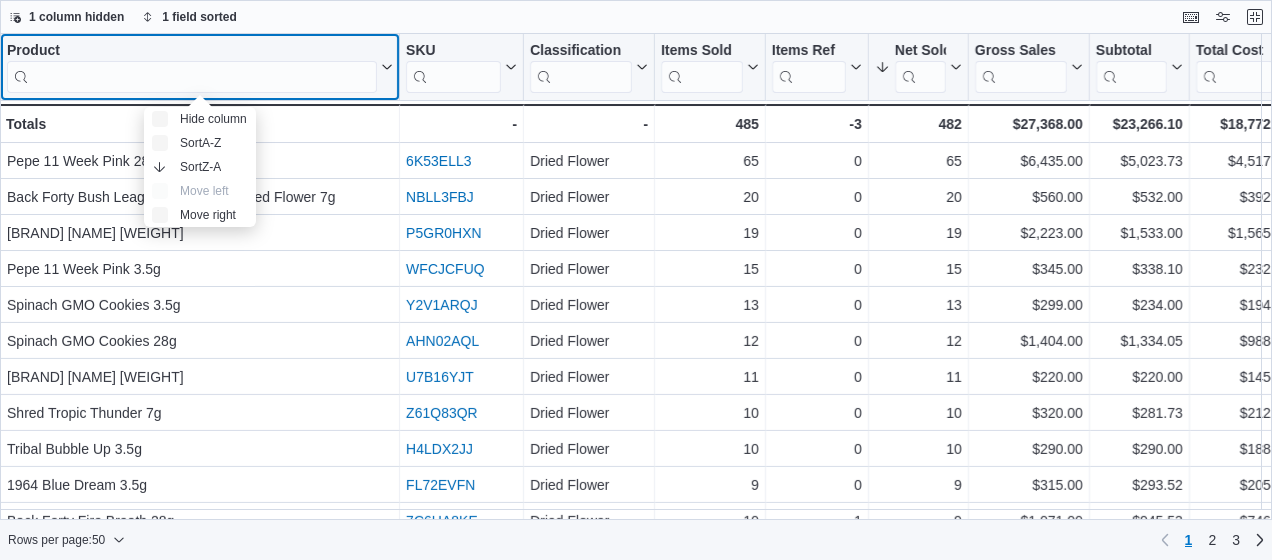 click at bounding box center (192, 77) 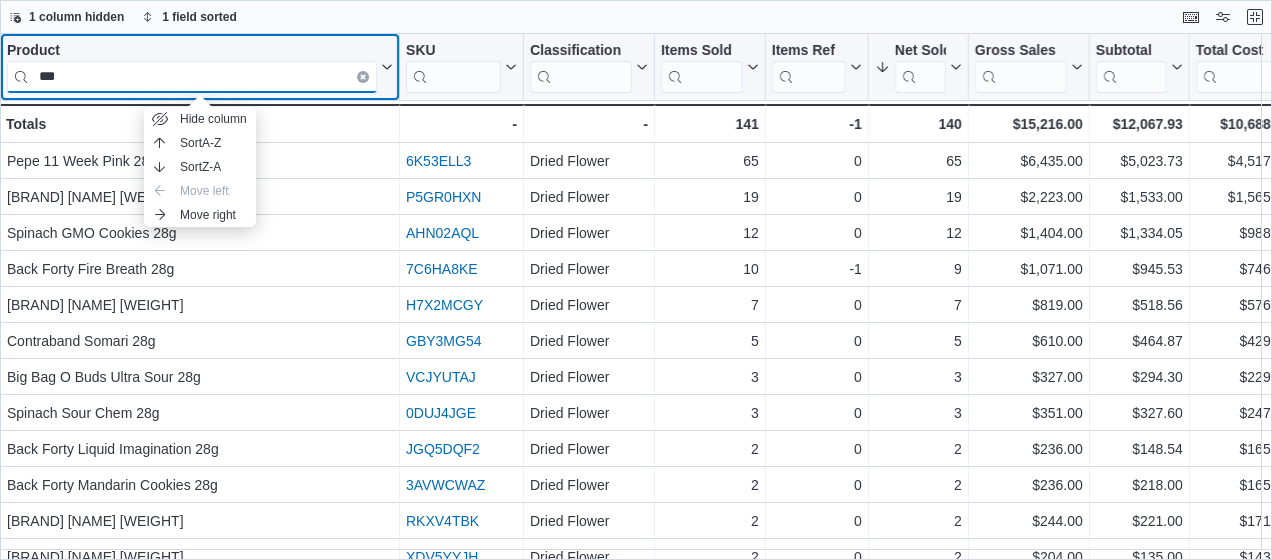 type on "***" 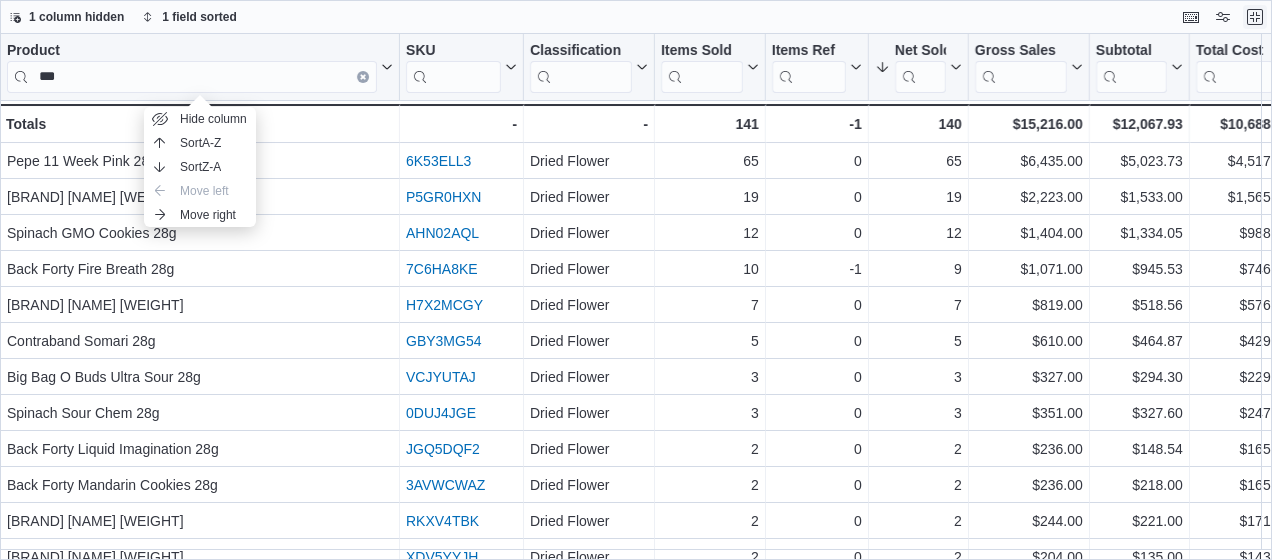click at bounding box center (1255, 17) 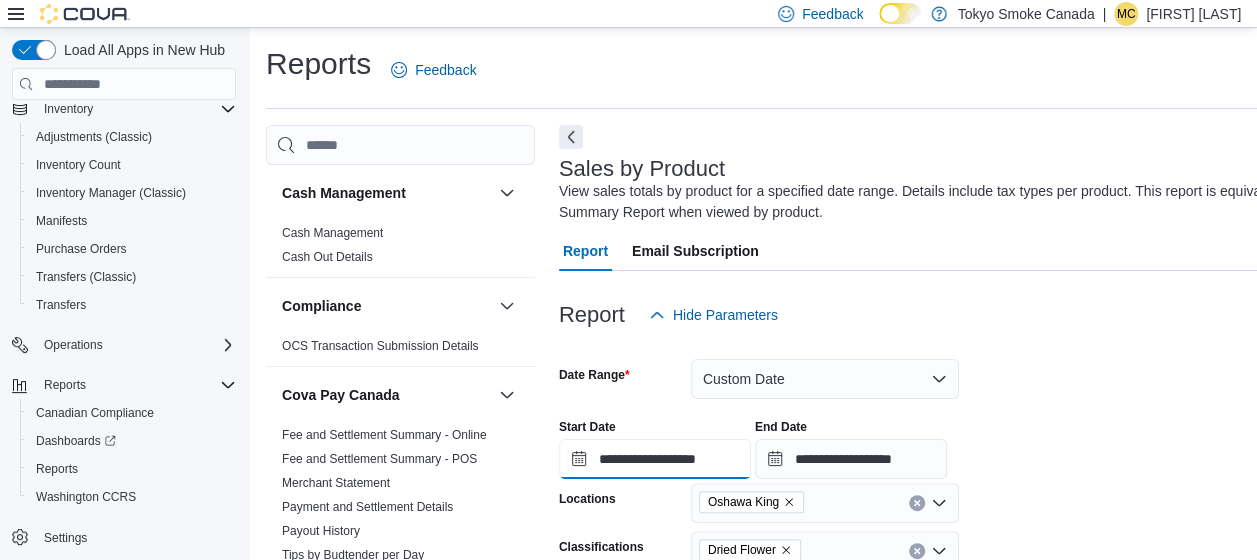 click on "**********" at bounding box center (655, 459) 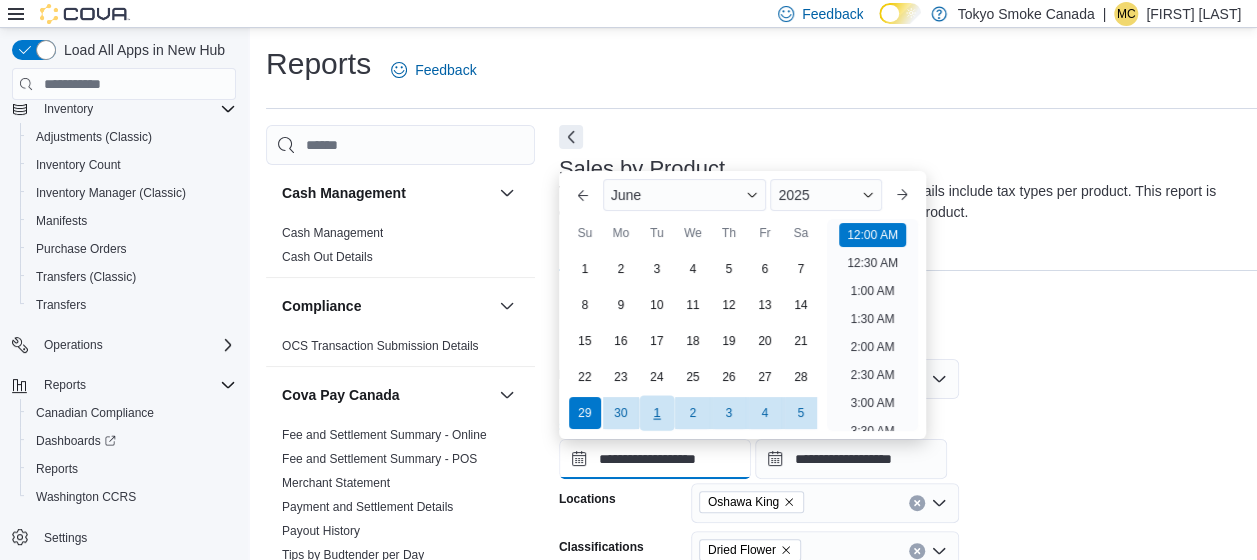 scroll, scrollTop: 62, scrollLeft: 0, axis: vertical 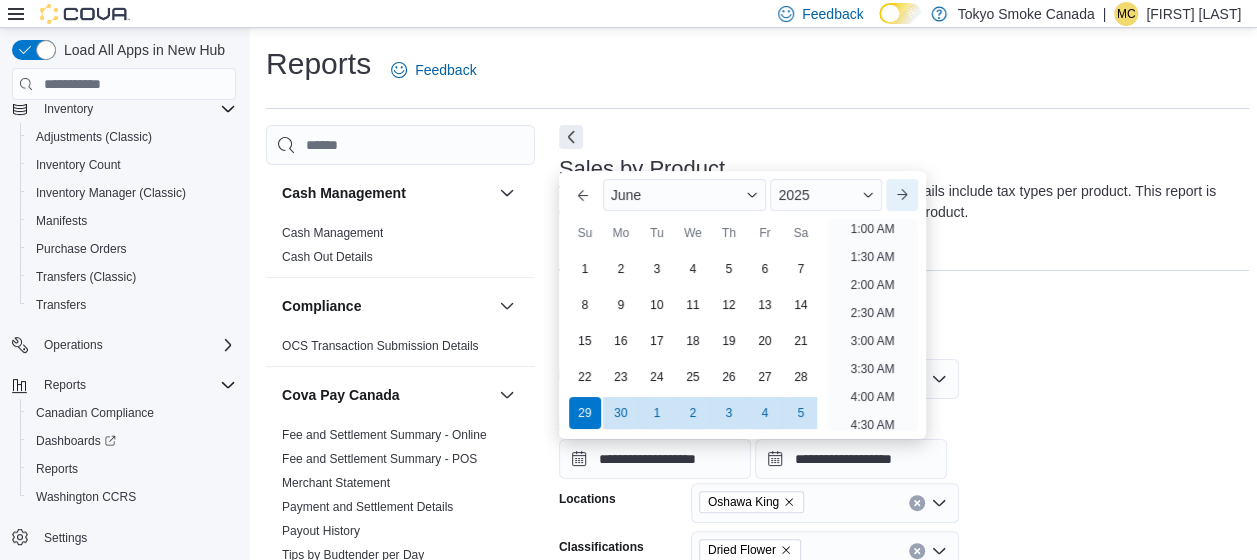 click on "Next month" at bounding box center (902, 195) 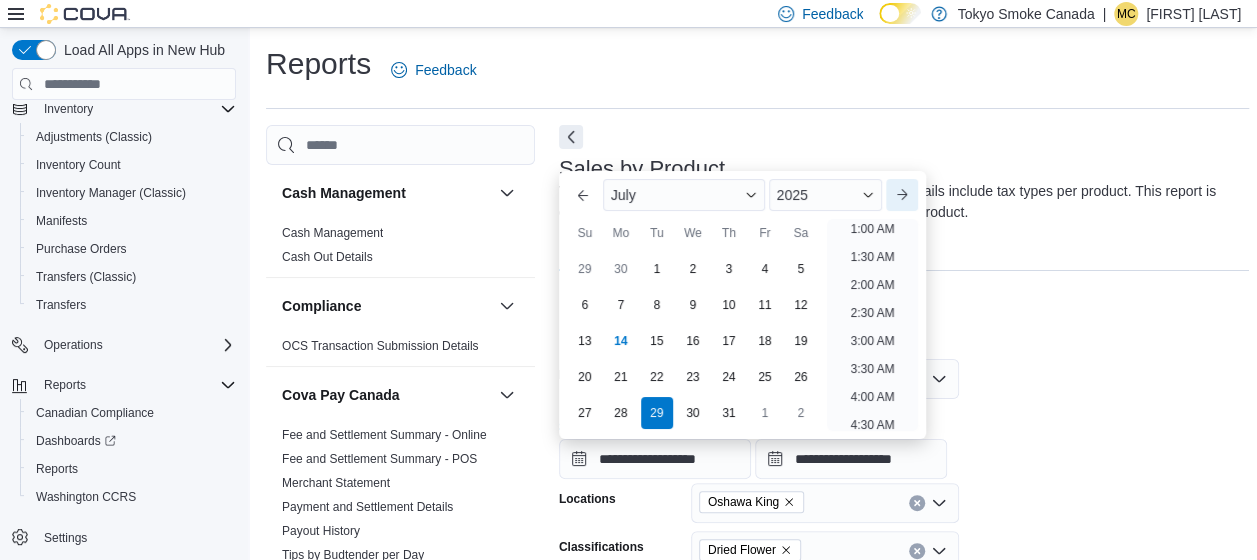 scroll, scrollTop: 4, scrollLeft: 0, axis: vertical 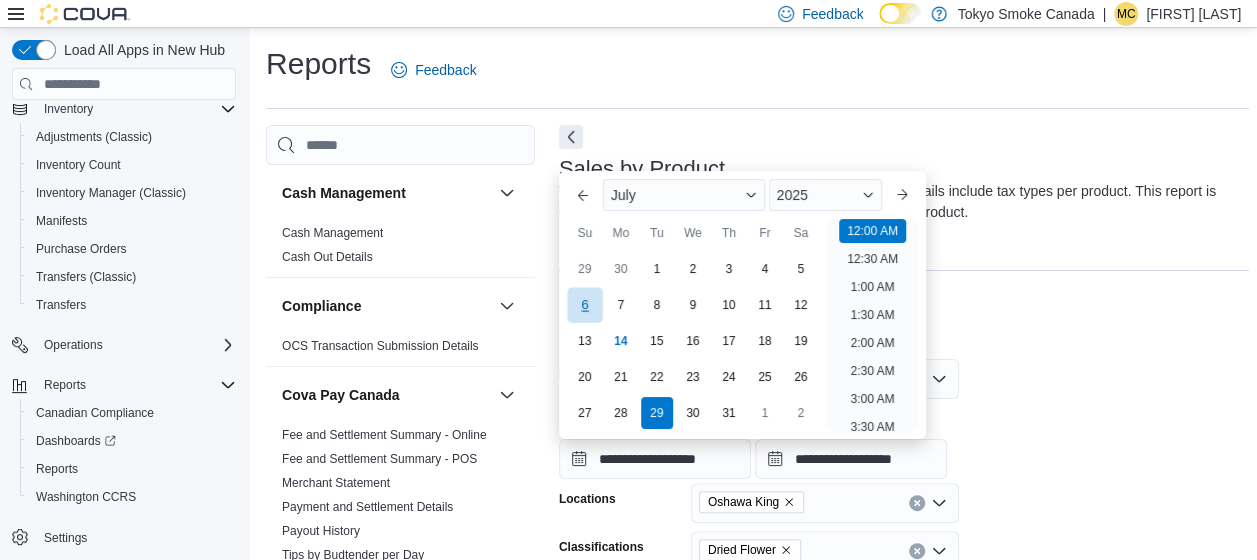 click on "6" at bounding box center (584, 304) 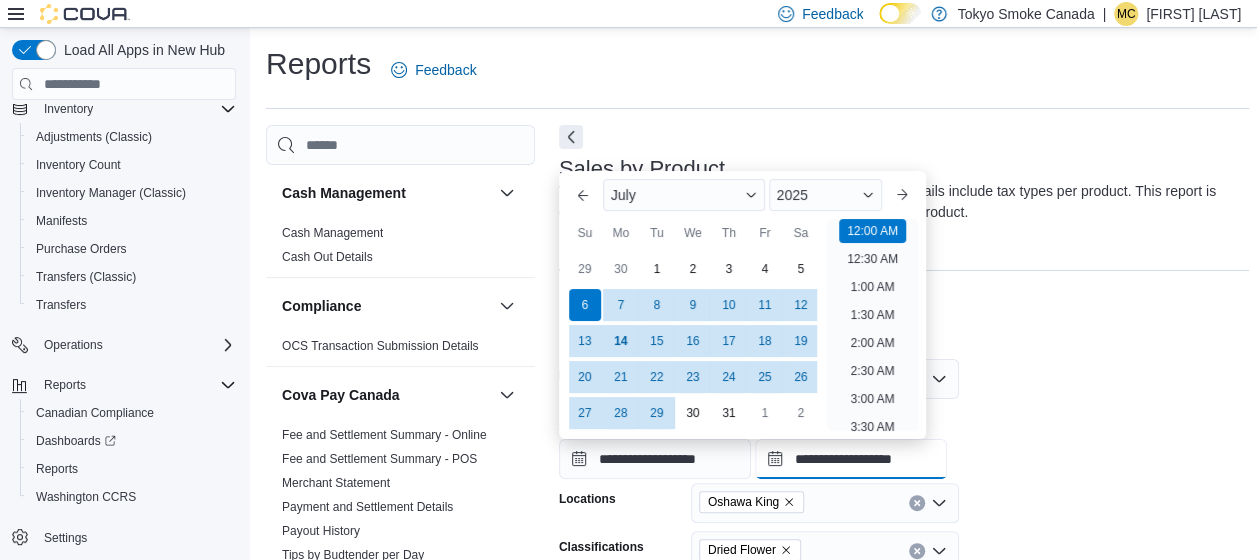 click on "**********" at bounding box center [851, 459] 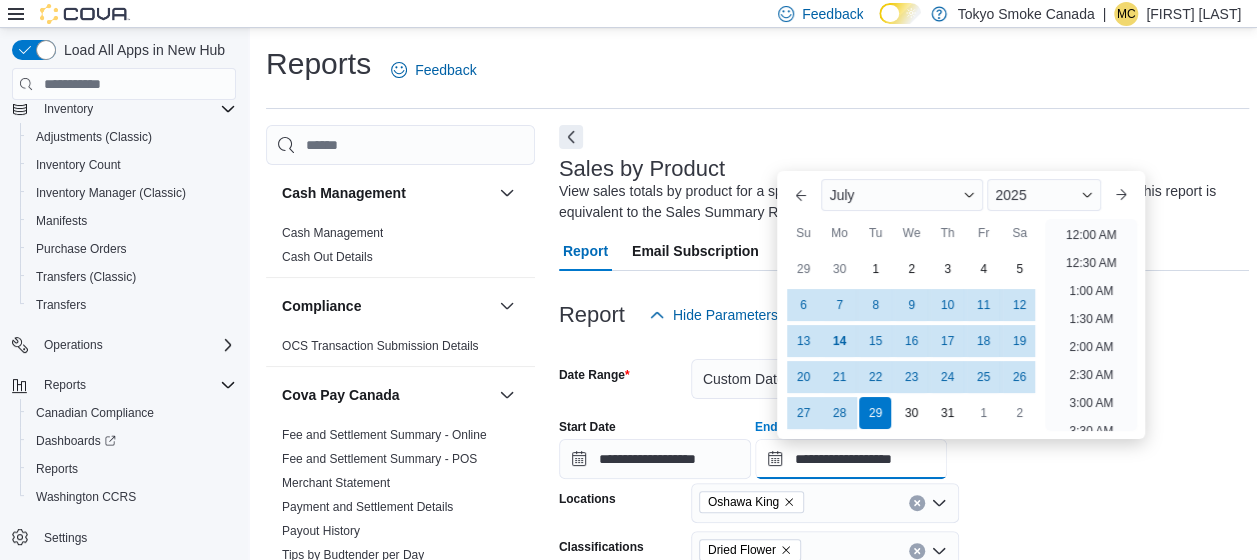 scroll, scrollTop: 1136, scrollLeft: 0, axis: vertical 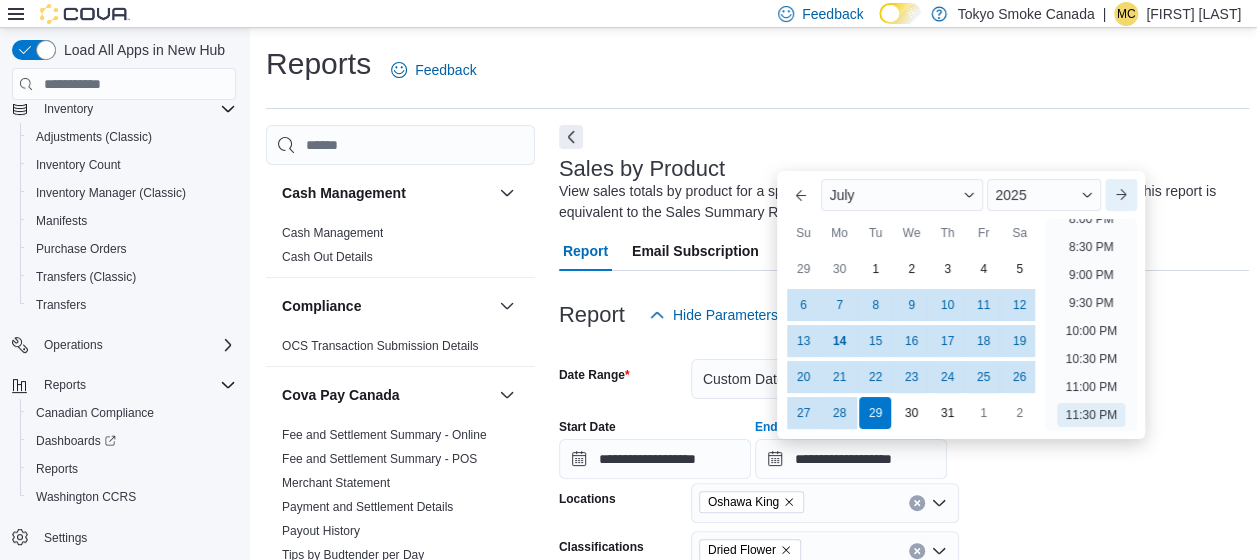 click on "Next month" at bounding box center (1121, 195) 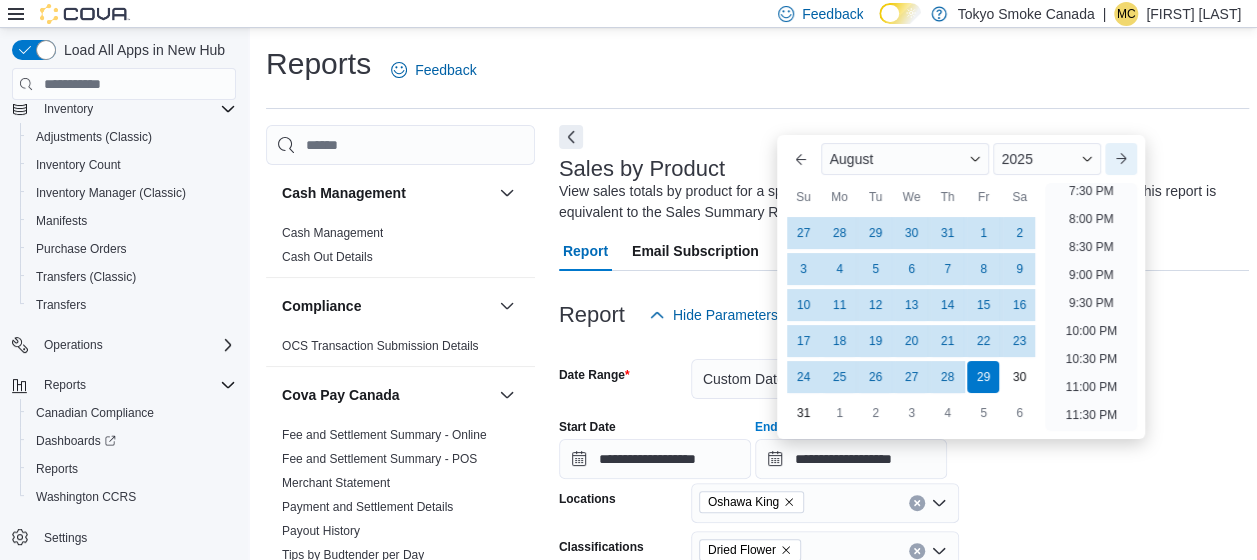 scroll, scrollTop: 1100, scrollLeft: 0, axis: vertical 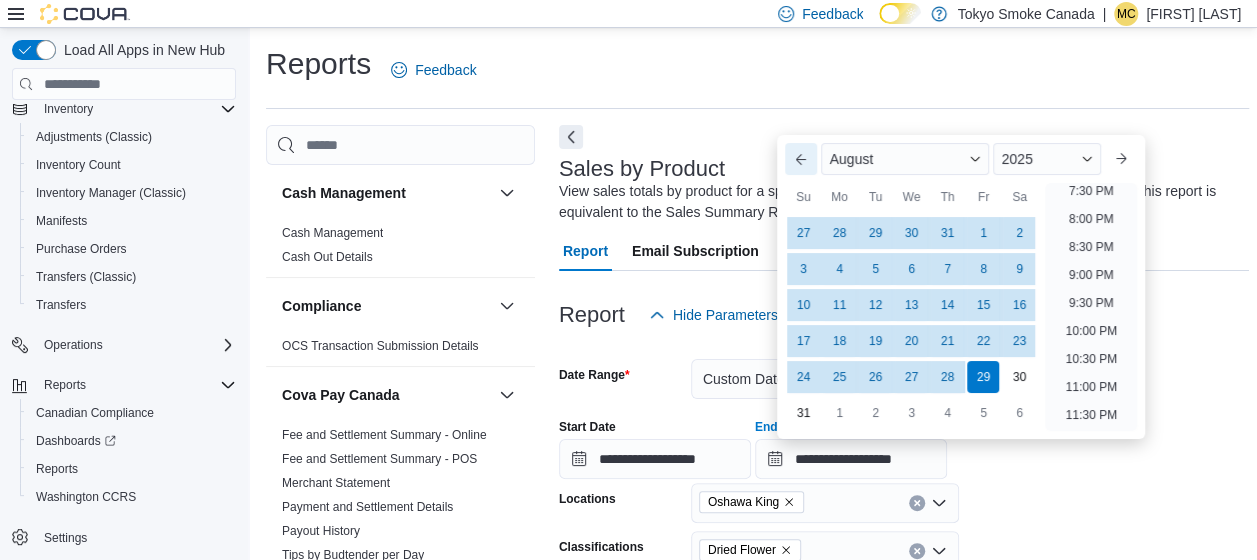 click on "Previous Month" at bounding box center [801, 159] 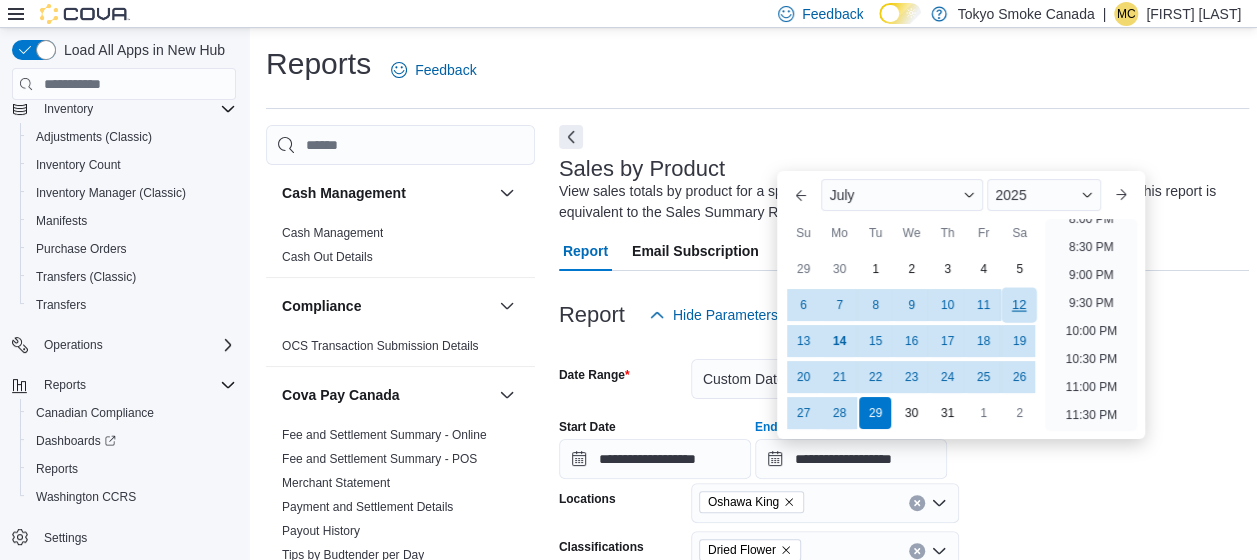 click on "12" at bounding box center [1019, 304] 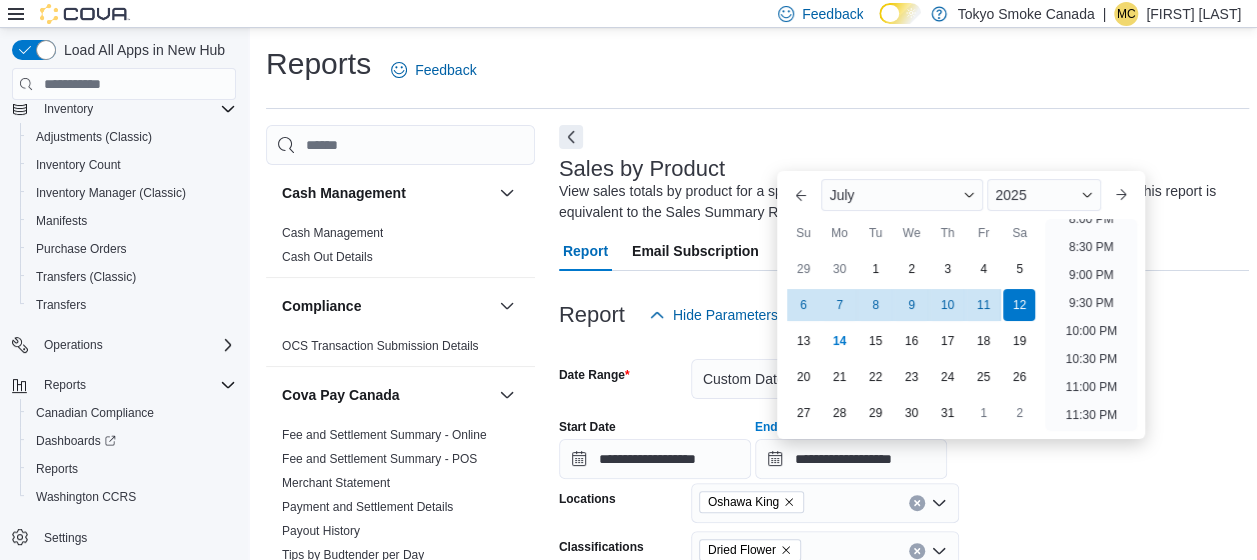 click on "**********" at bounding box center (904, 601) 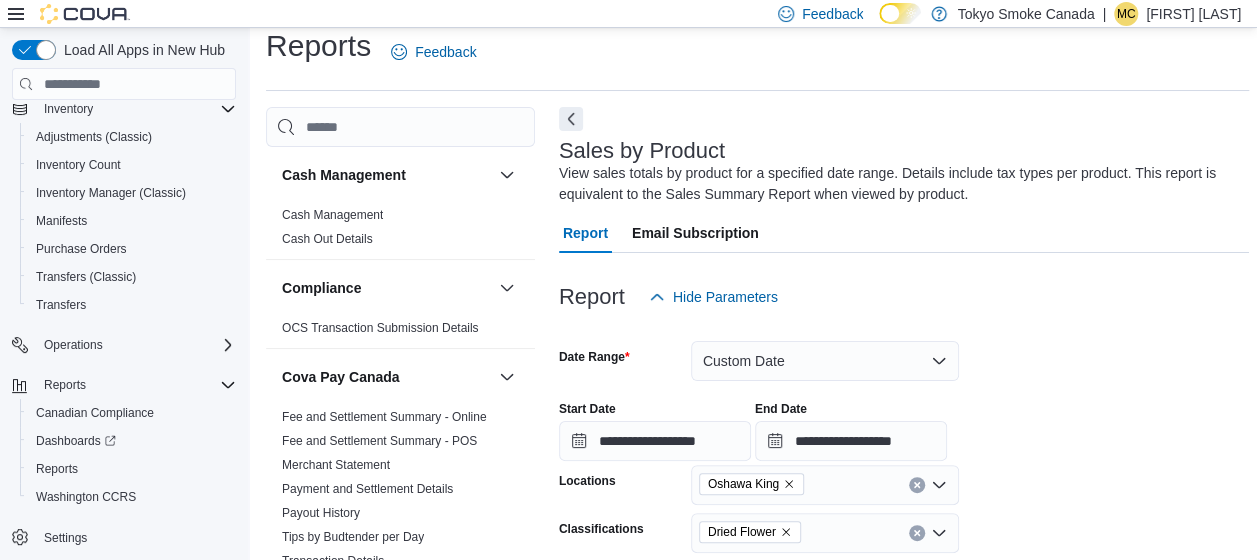 scroll, scrollTop: 300, scrollLeft: 0, axis: vertical 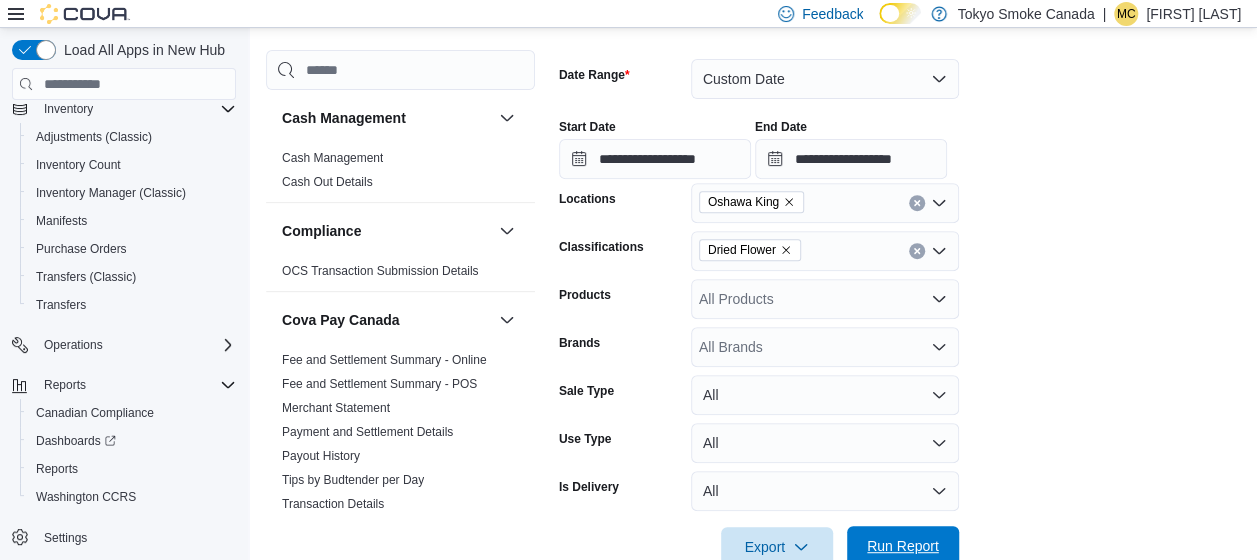 click on "Run Report" at bounding box center [903, 546] 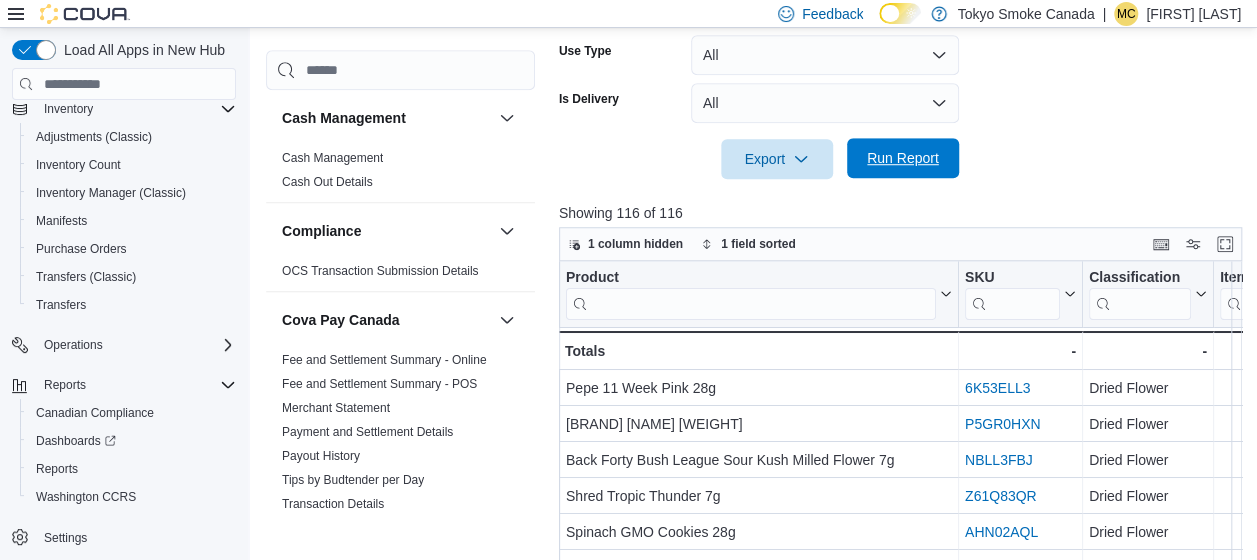 scroll, scrollTop: 700, scrollLeft: 0, axis: vertical 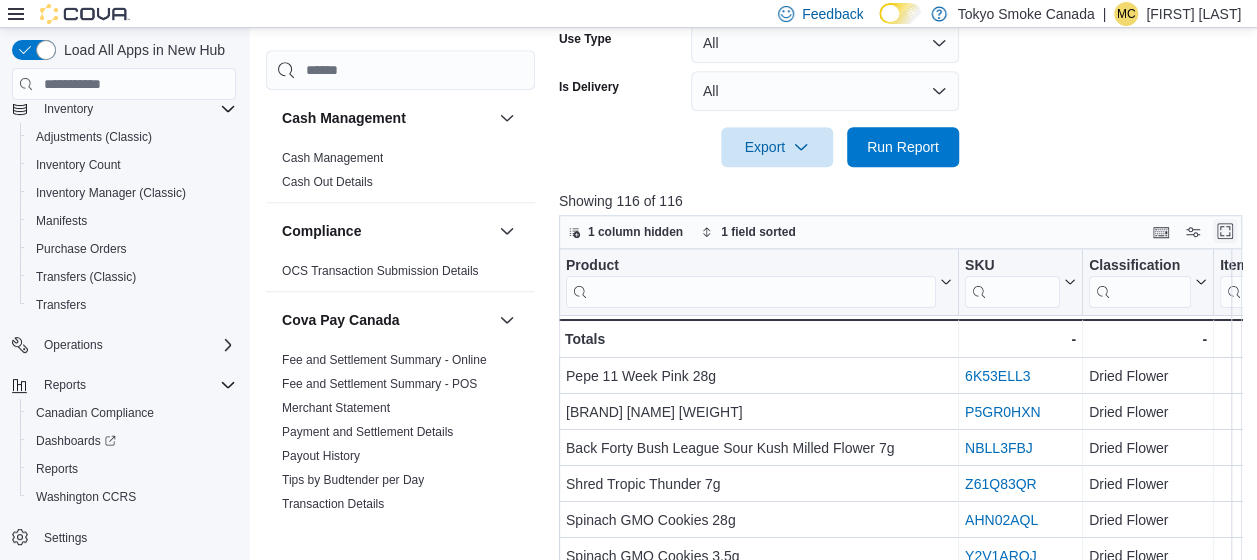 click at bounding box center [1225, 231] 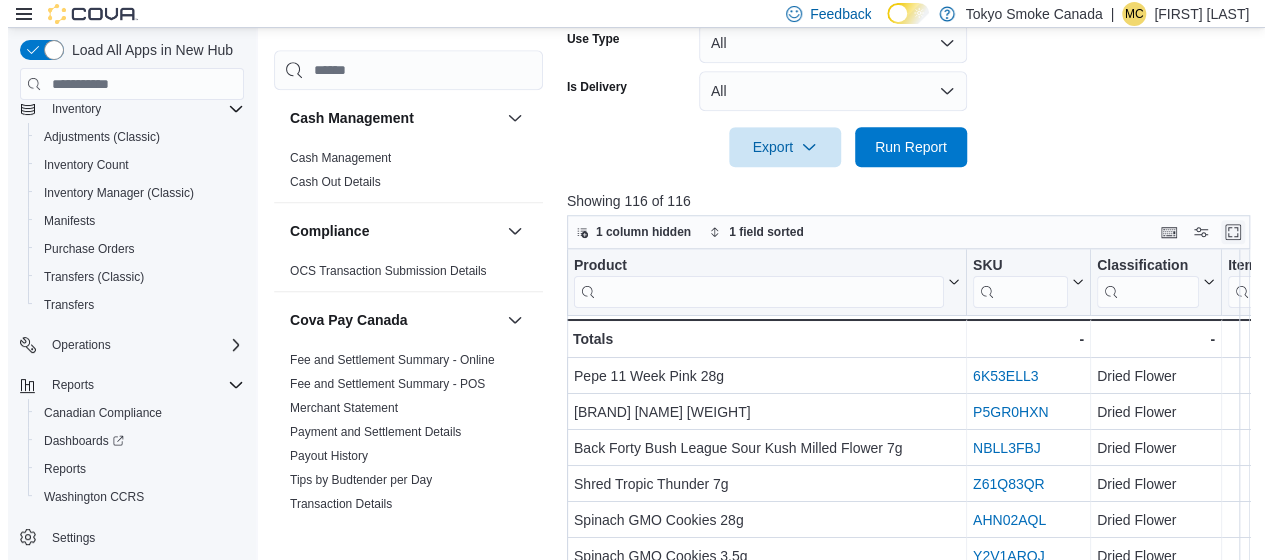 scroll, scrollTop: 0, scrollLeft: 0, axis: both 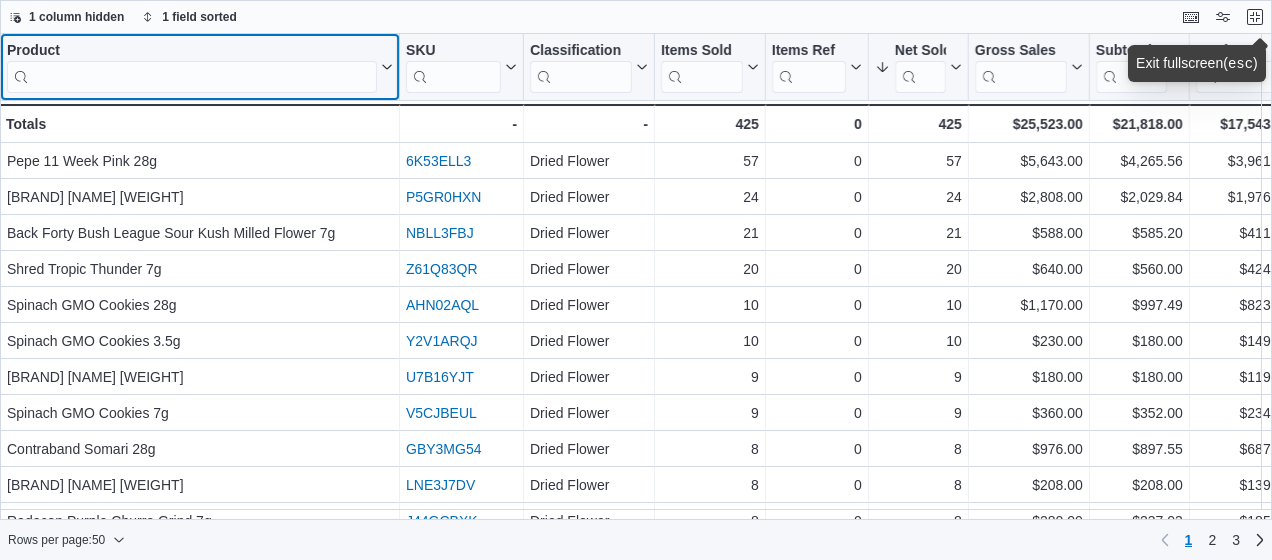 click at bounding box center (192, 77) 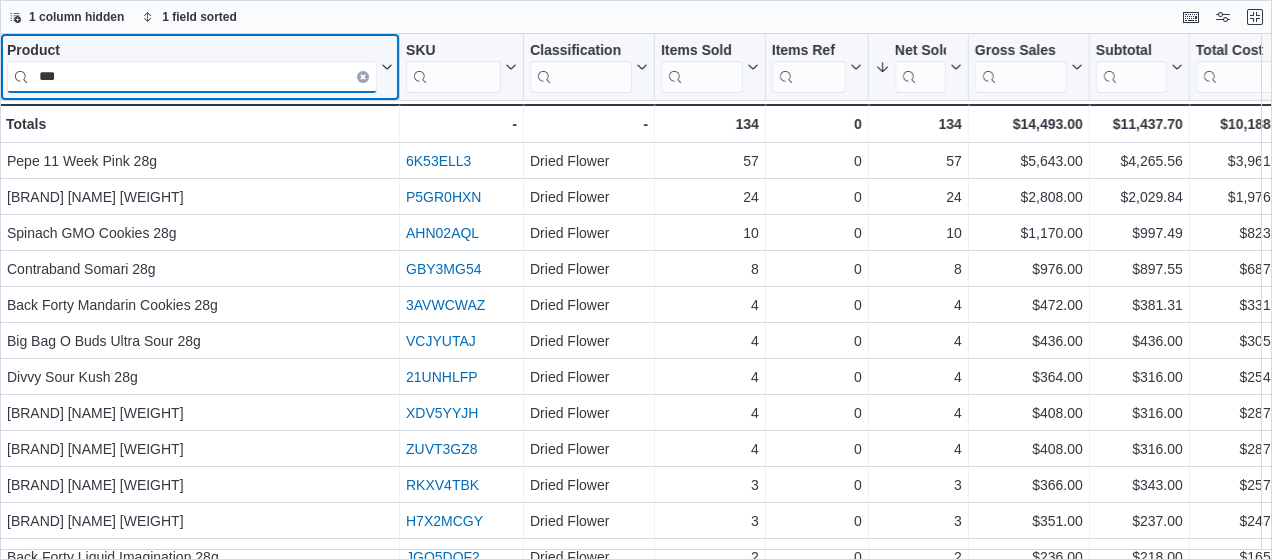 type on "***" 